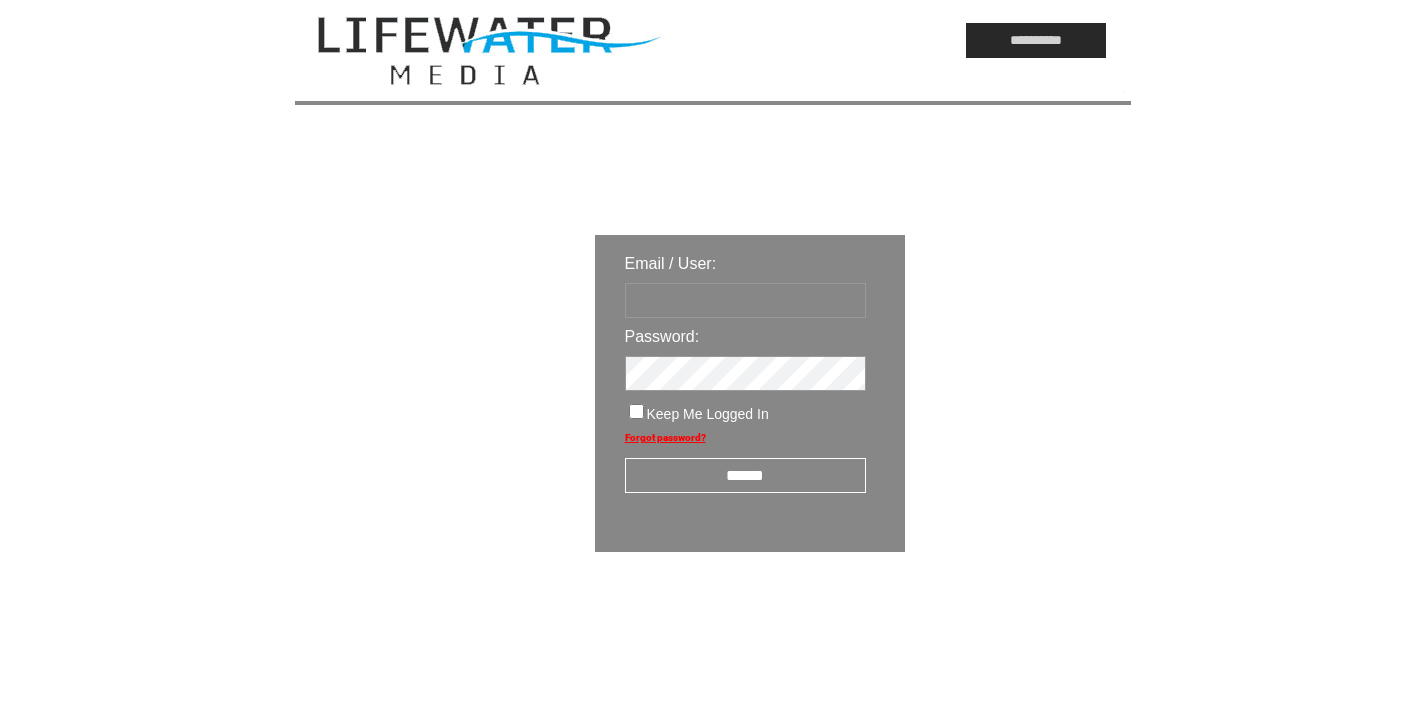 scroll, scrollTop: 0, scrollLeft: 0, axis: both 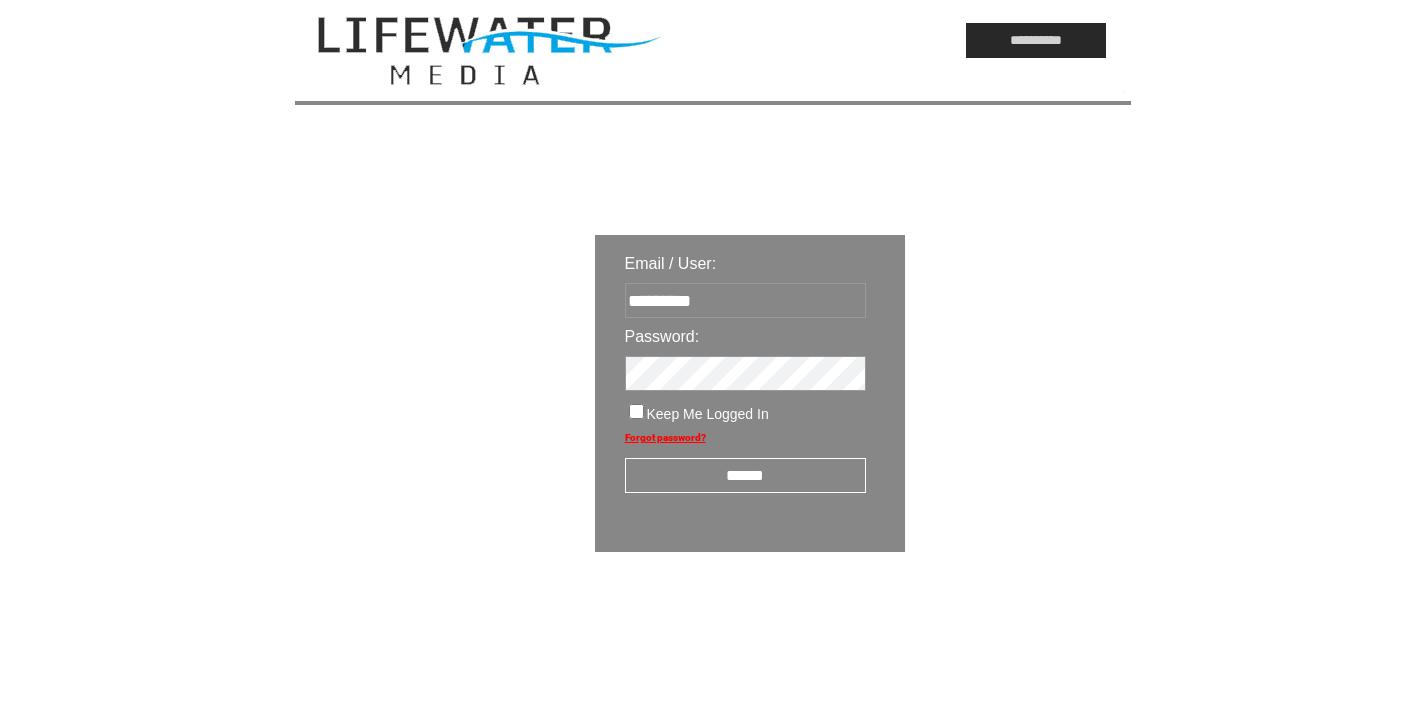 click on "******" at bounding box center (745, 475) 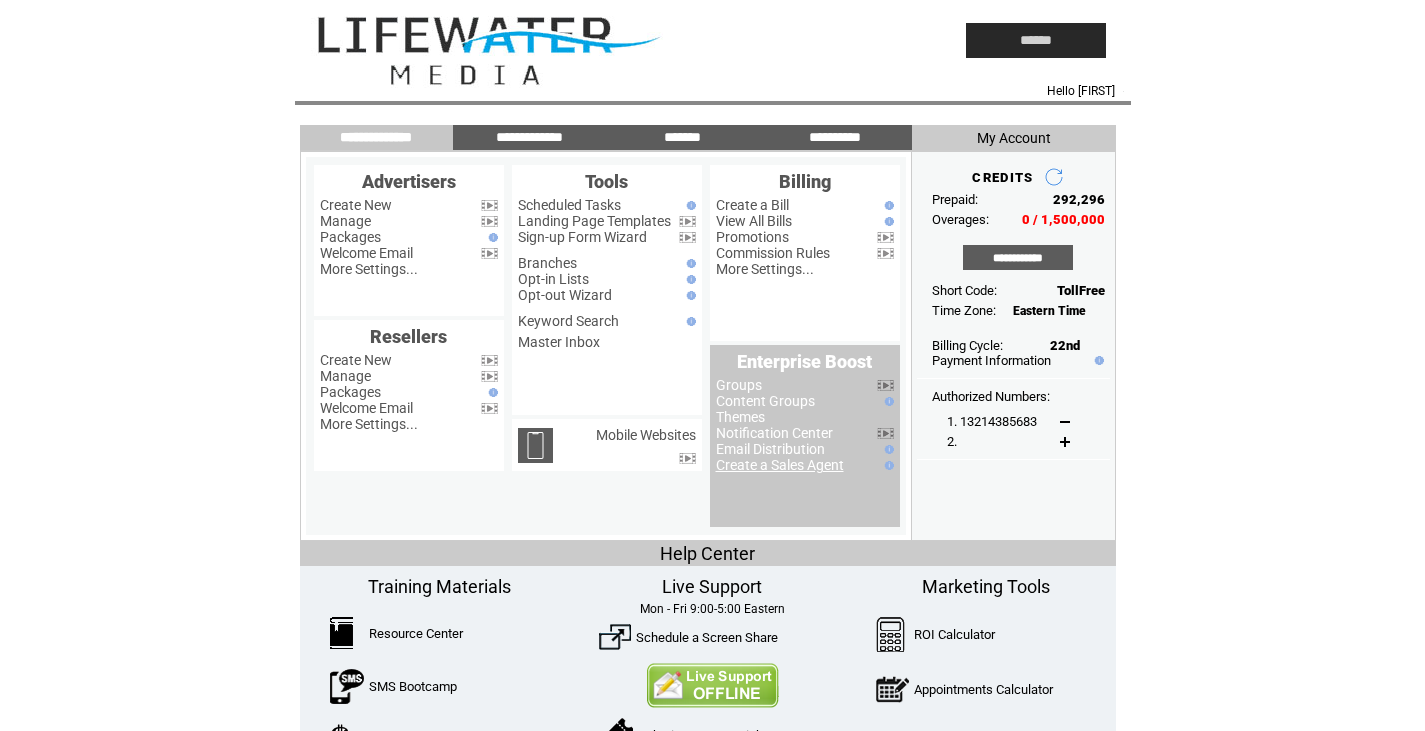 scroll, scrollTop: 0, scrollLeft: 0, axis: both 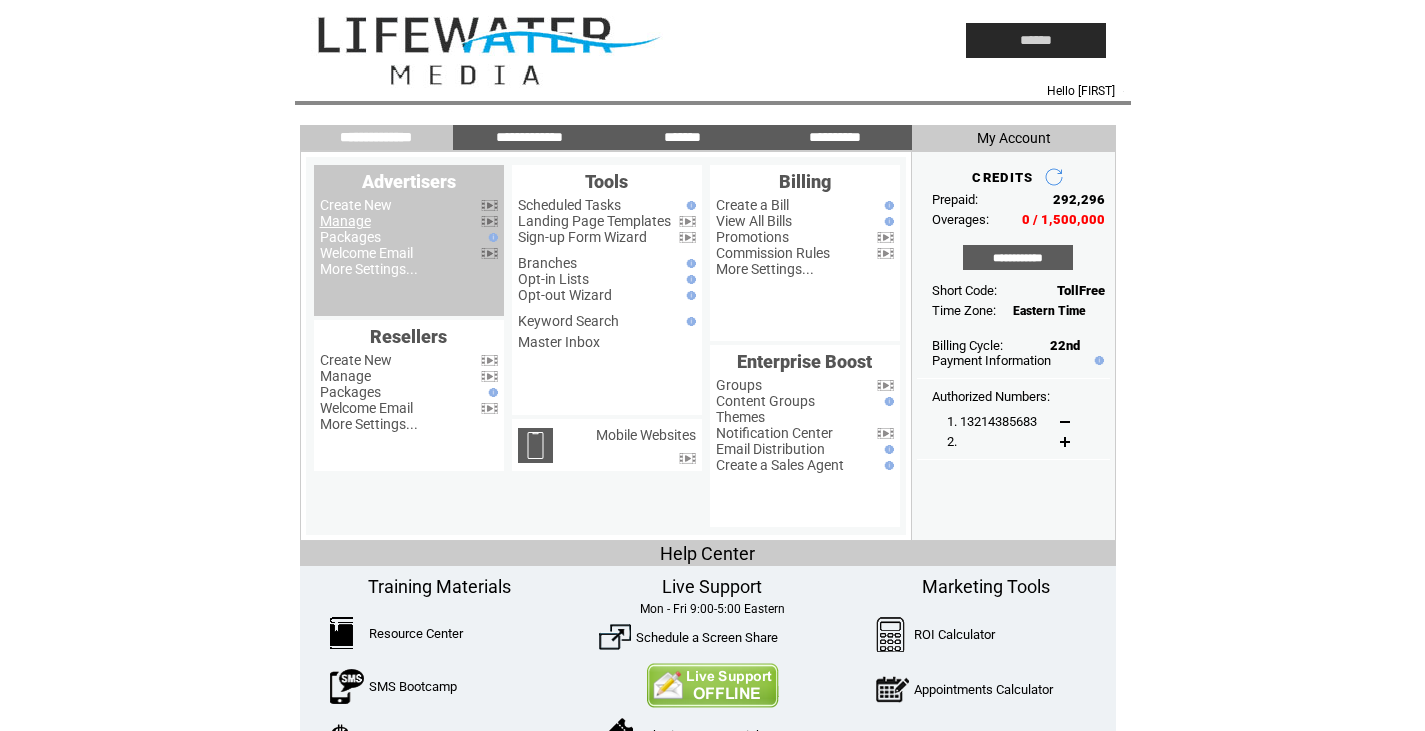 click on "Manage" at bounding box center (345, 221) 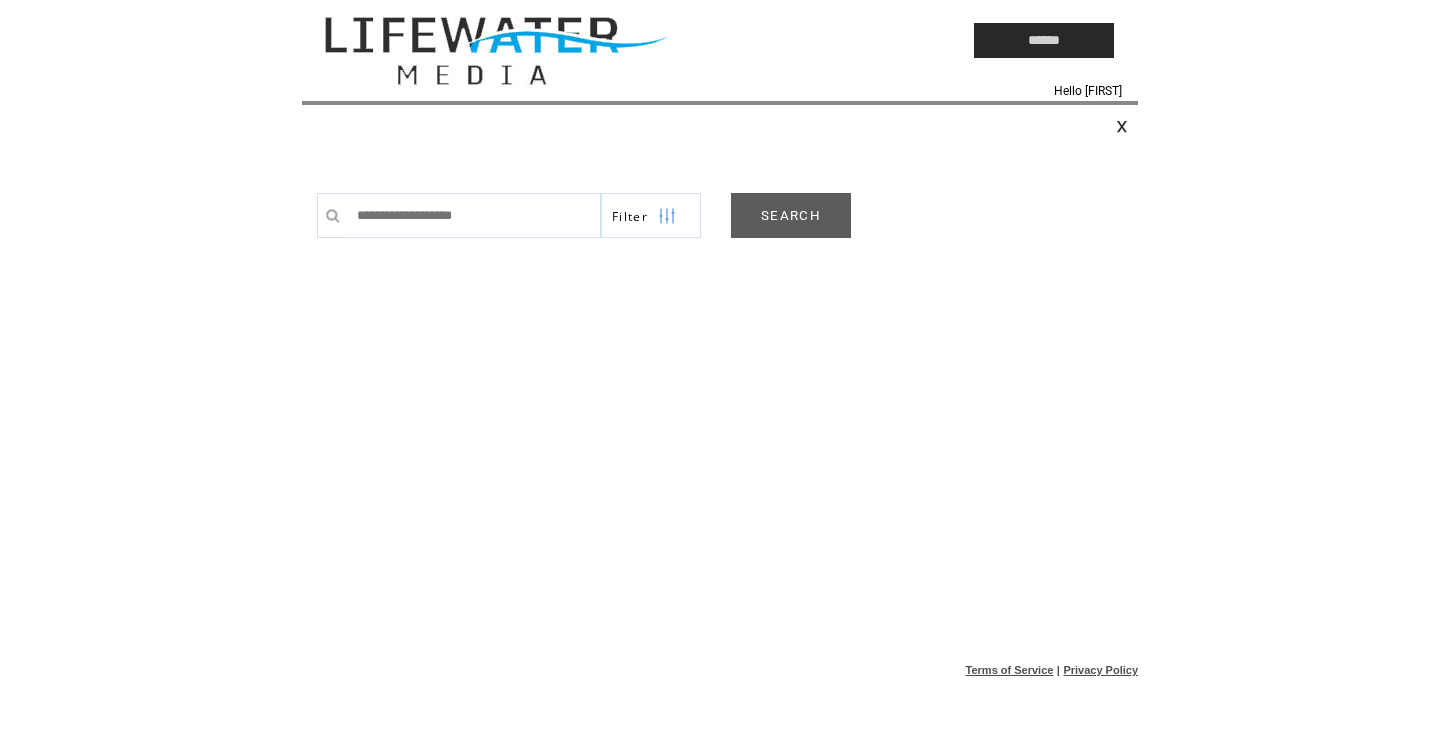 scroll, scrollTop: 0, scrollLeft: 0, axis: both 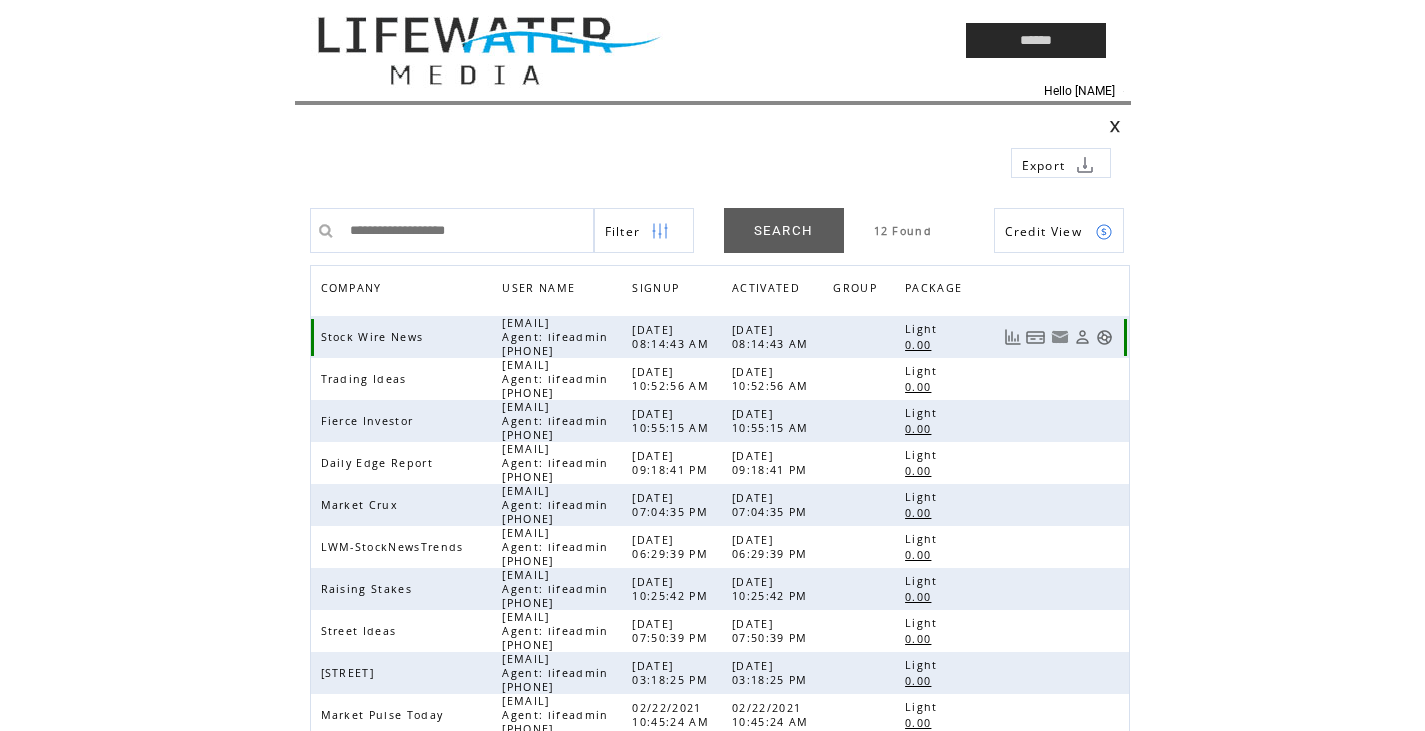 click at bounding box center (1104, 337) 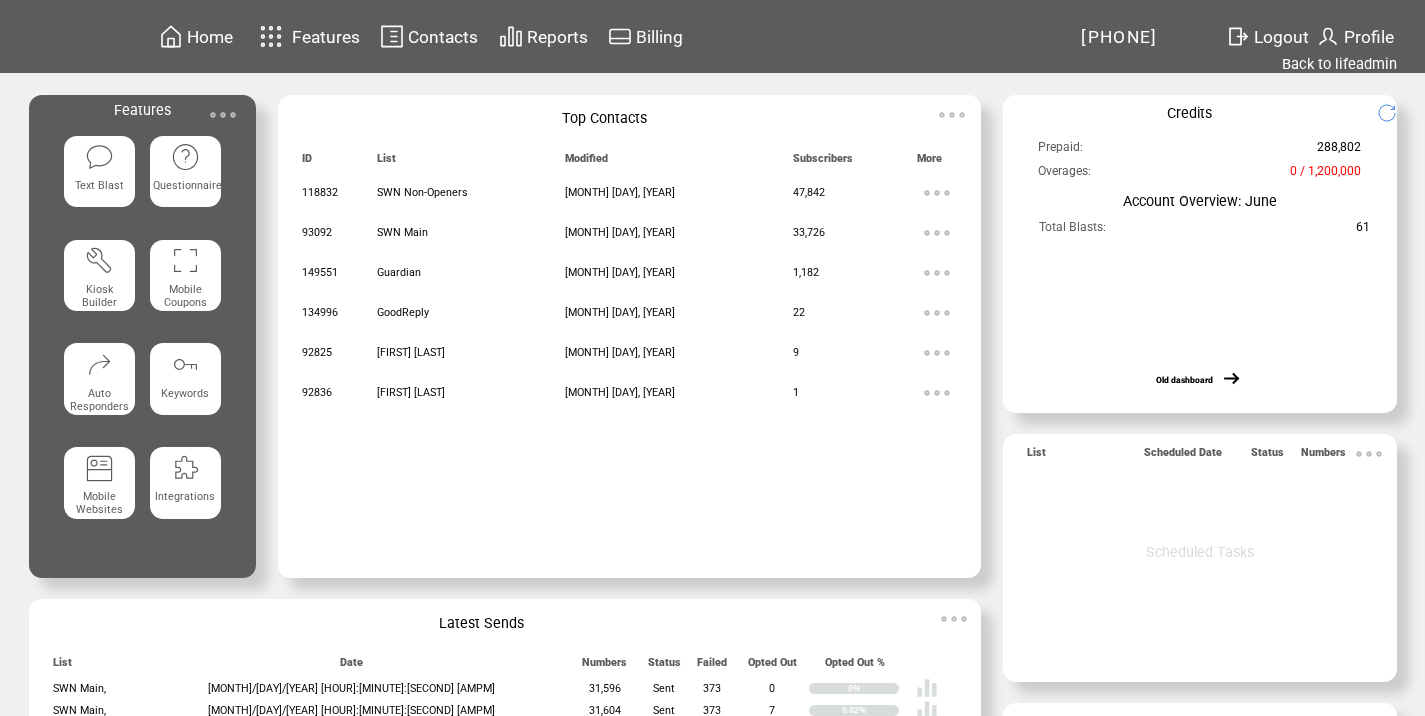 scroll, scrollTop: 0, scrollLeft: 0, axis: both 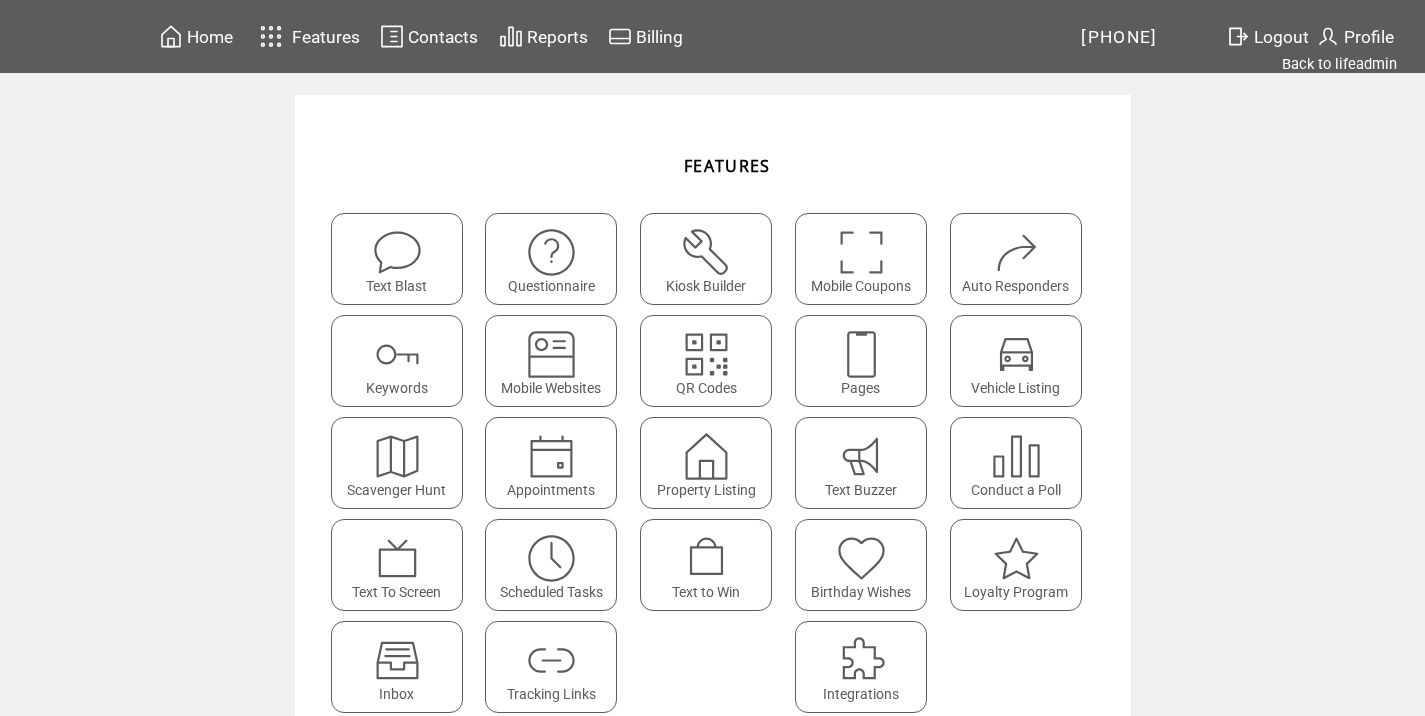 click at bounding box center (551, 660) 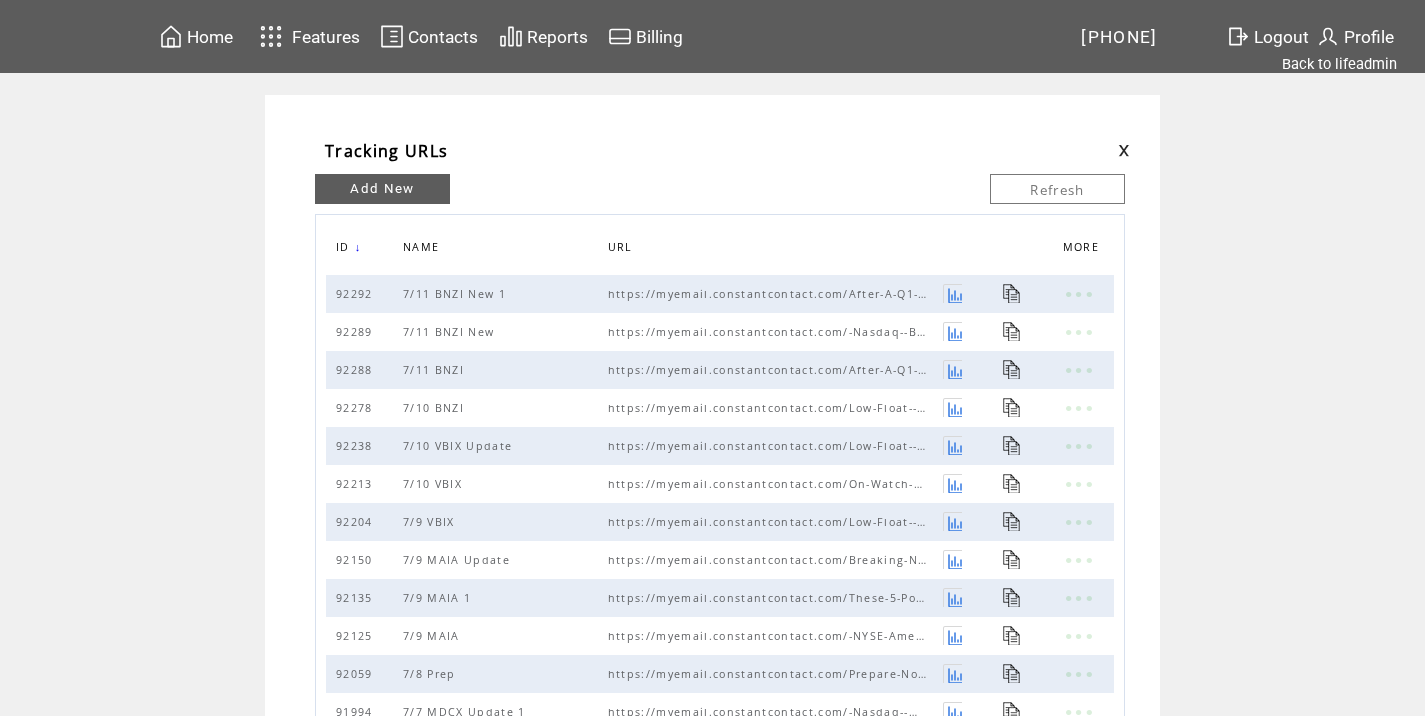 scroll, scrollTop: 0, scrollLeft: 0, axis: both 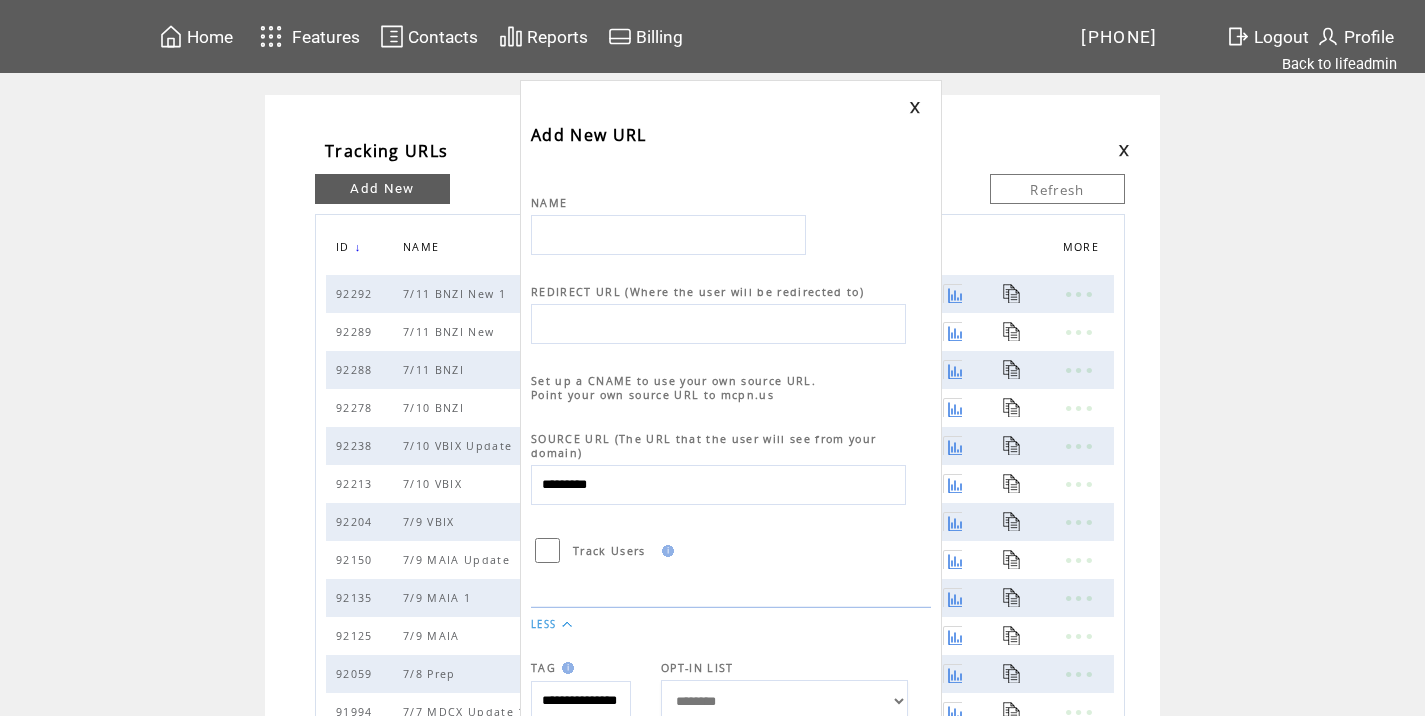 click at bounding box center (668, 235) 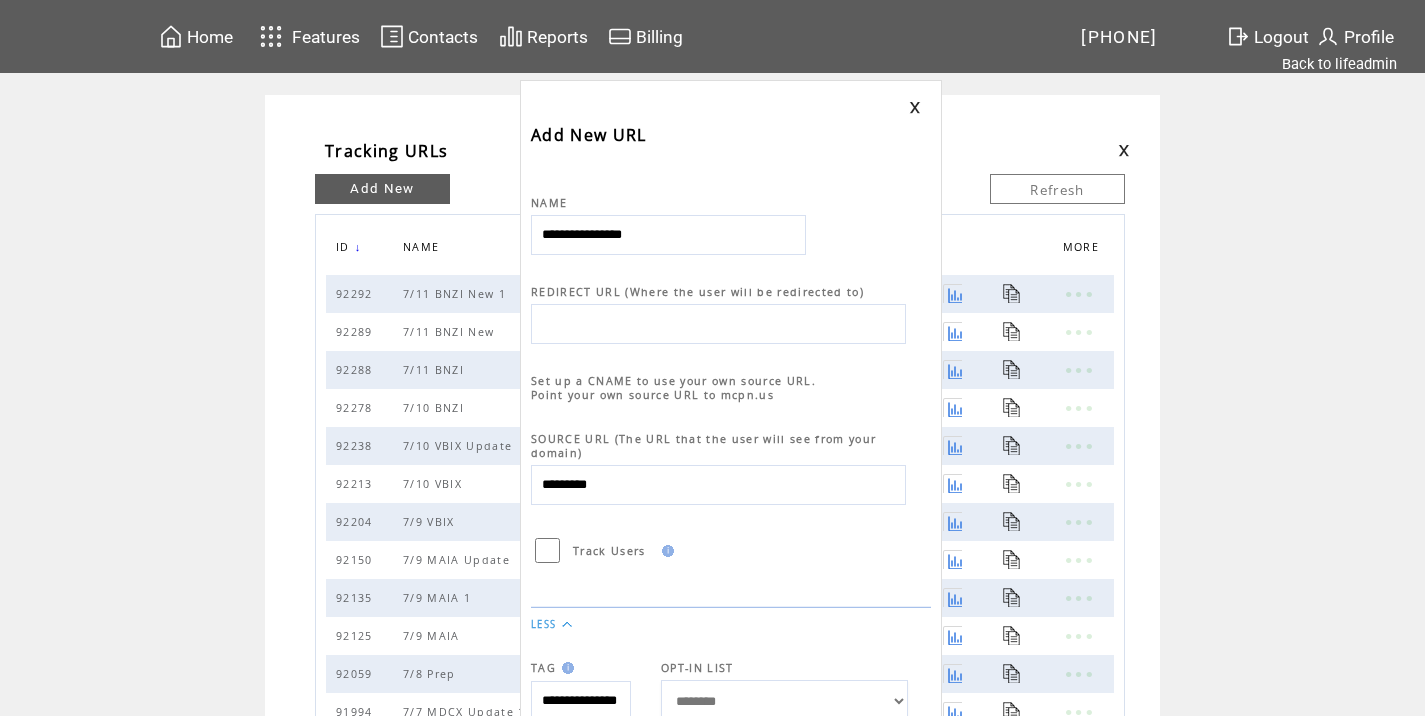type on "**********" 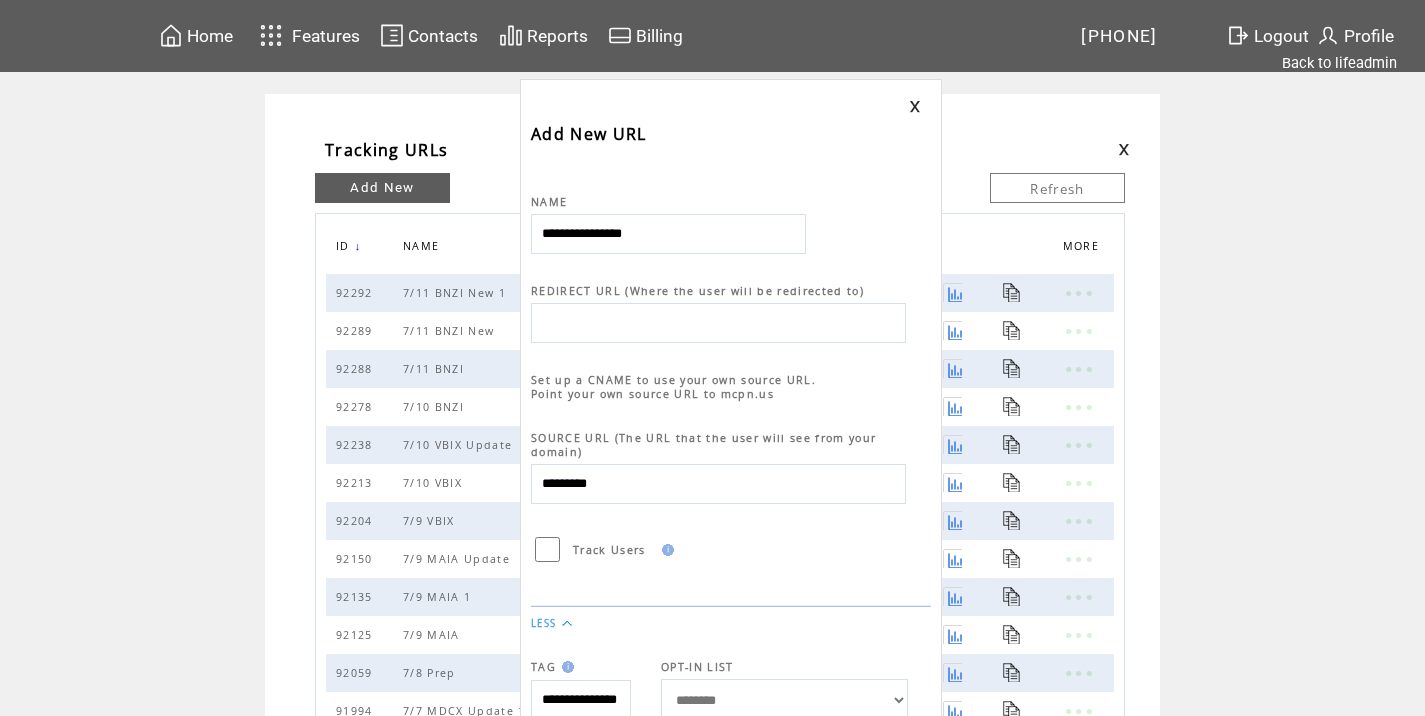 paste on "**********" 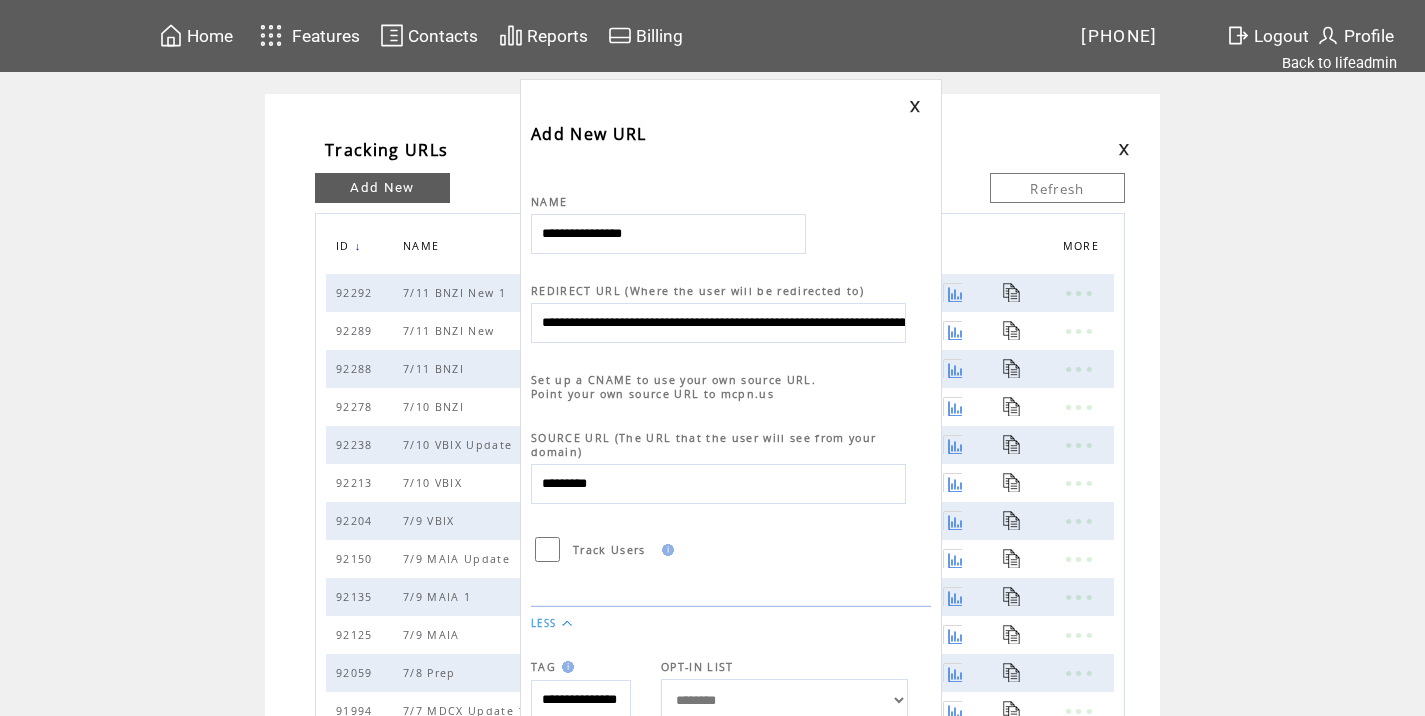 scroll, scrollTop: 0, scrollLeft: 999, axis: horizontal 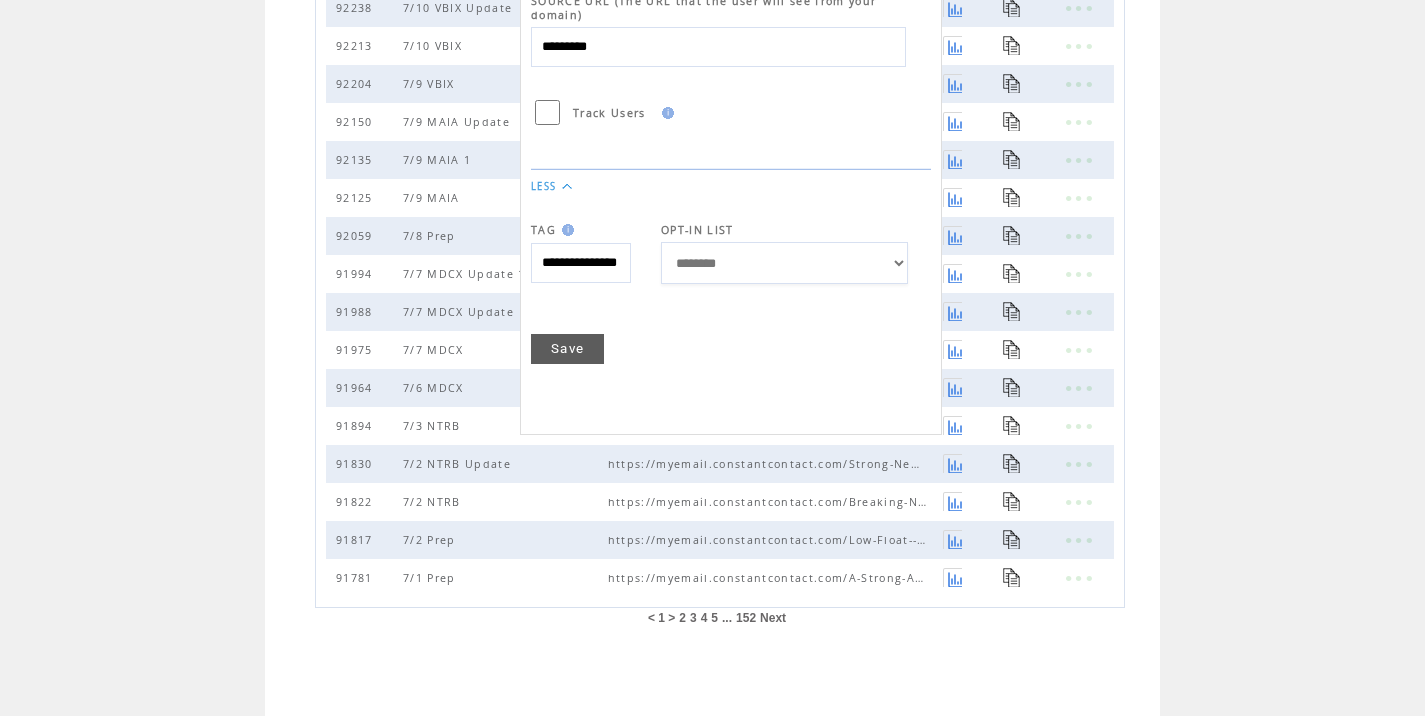 type on "**********" 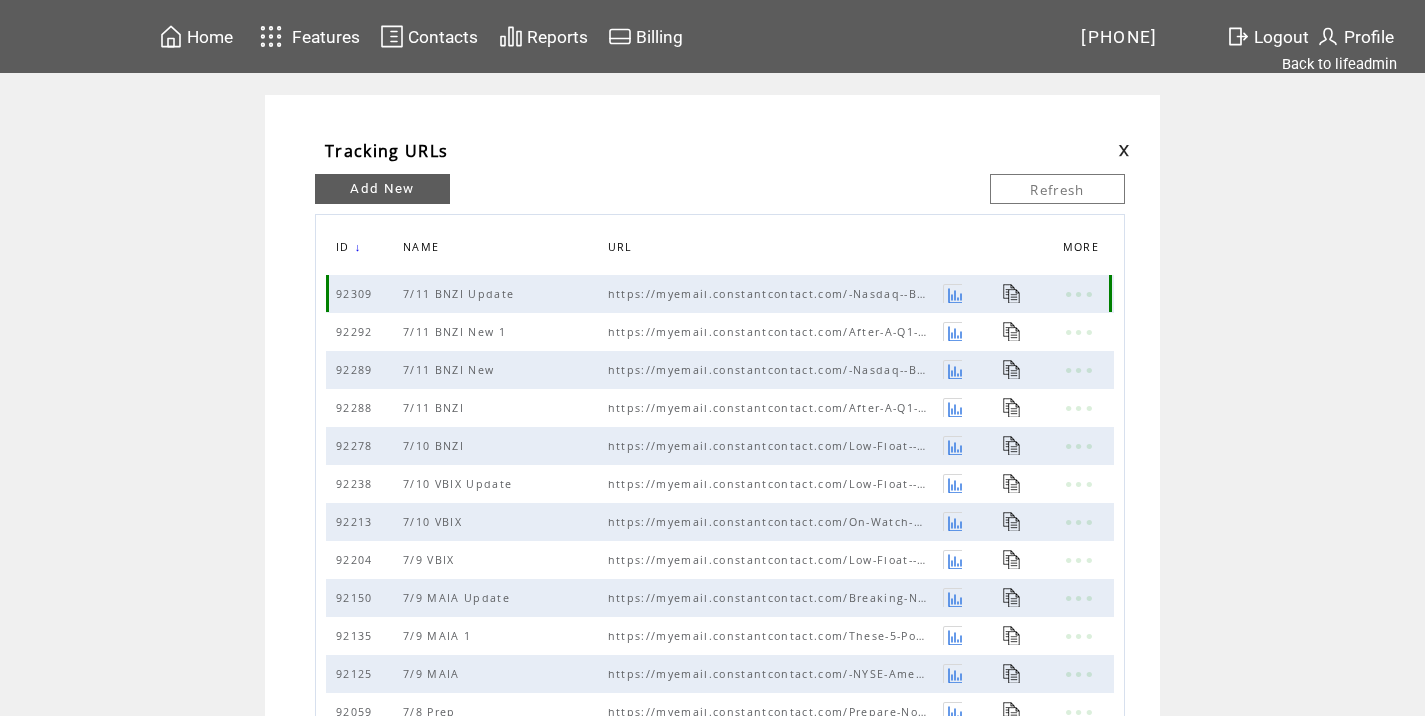 click at bounding box center (1012, 293) 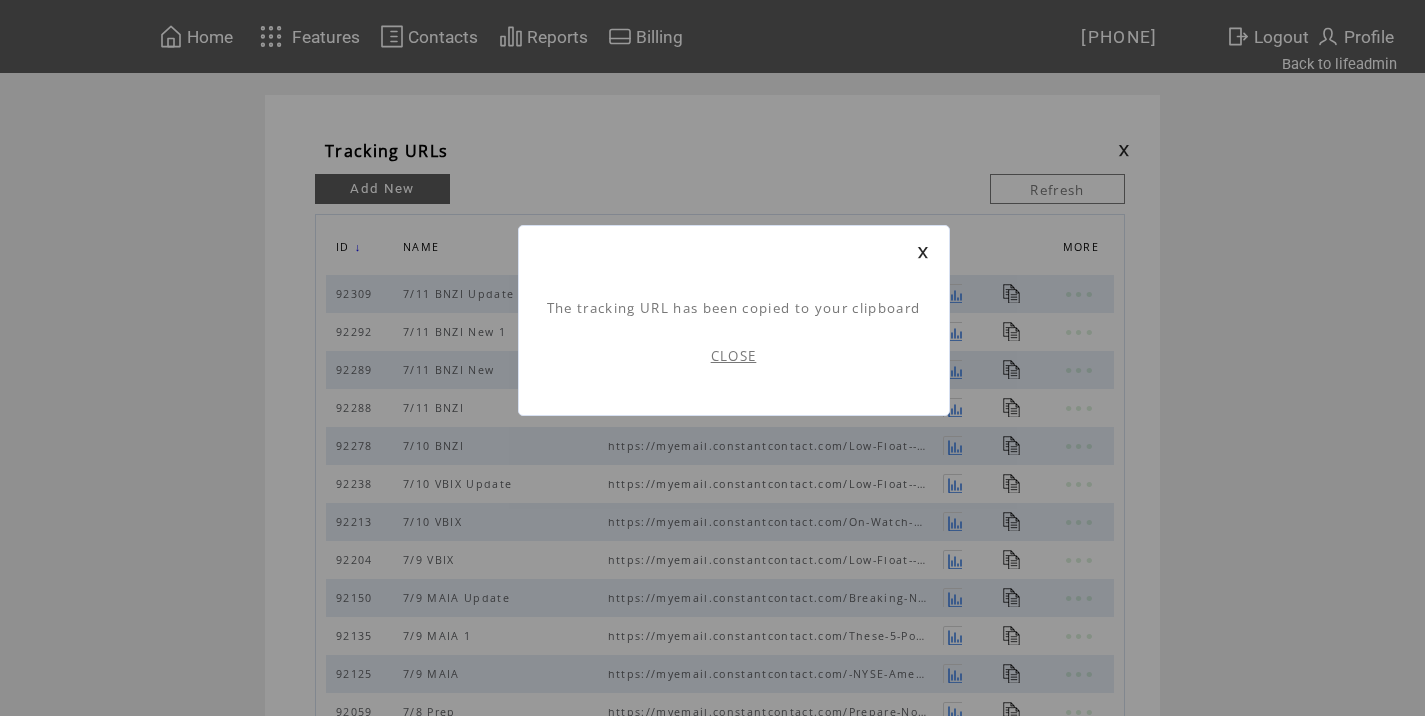 scroll, scrollTop: 1, scrollLeft: 0, axis: vertical 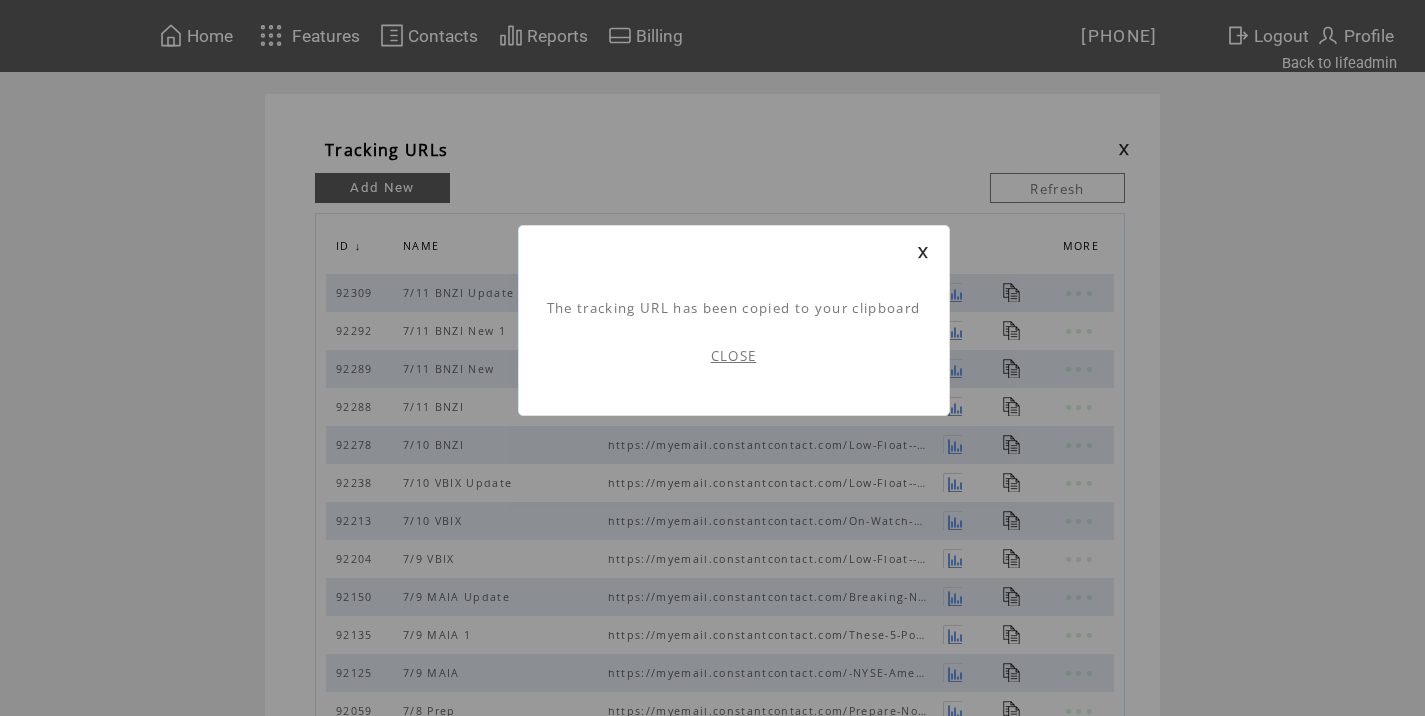 click on "CLOSE" at bounding box center [734, 356] 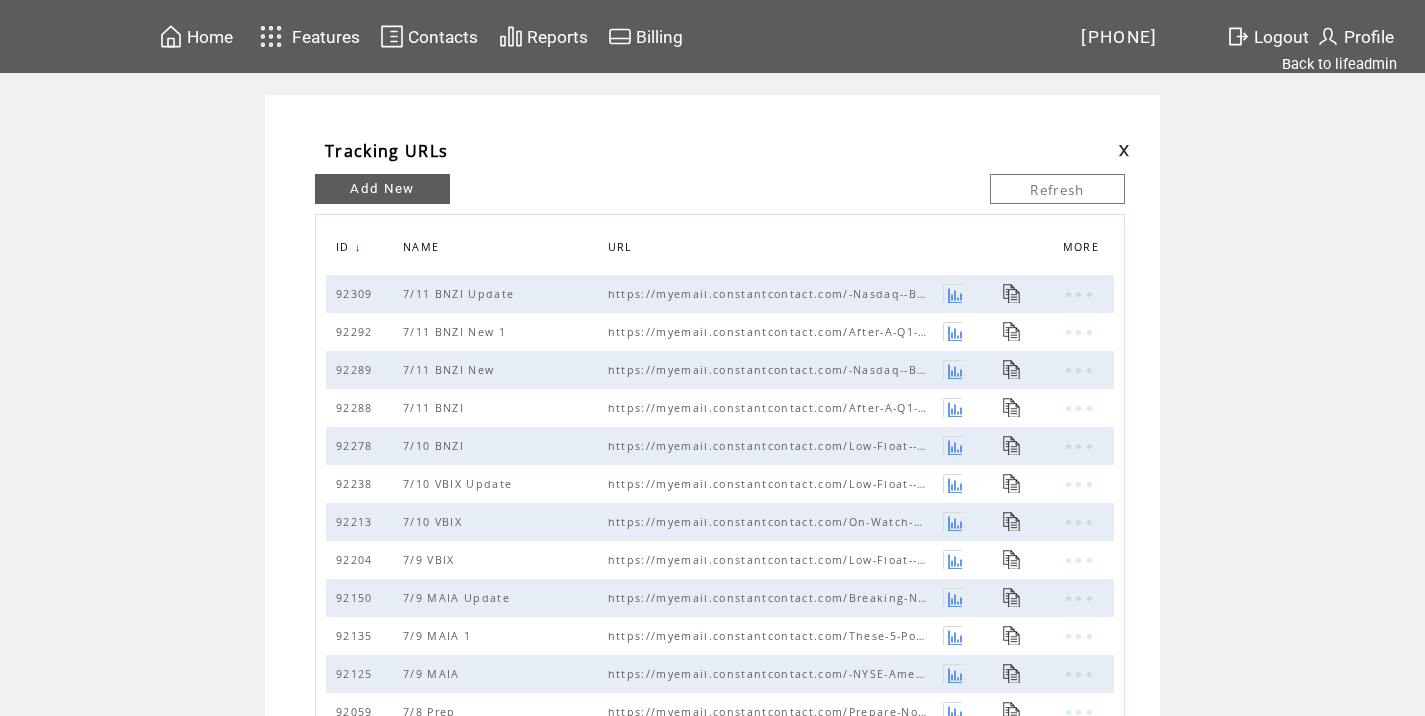 click at bounding box center (1124, 150) 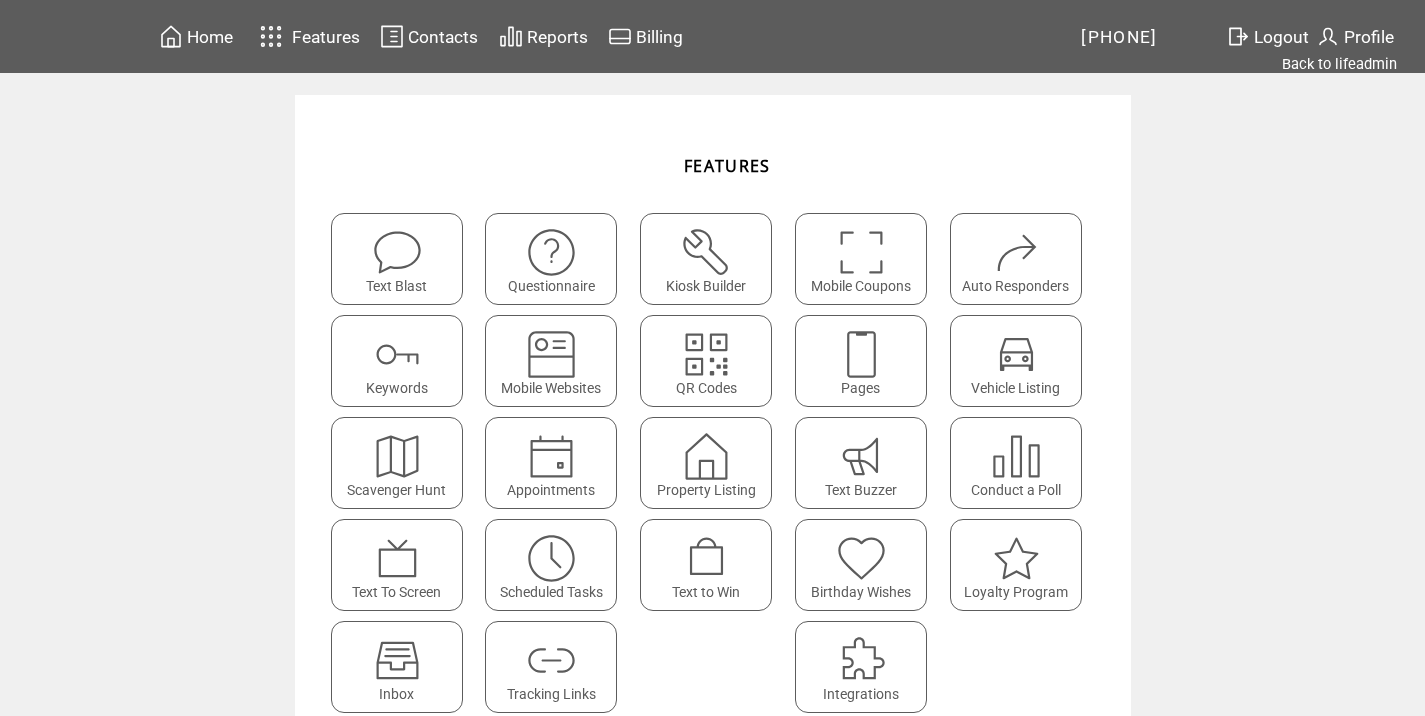 scroll, scrollTop: 0, scrollLeft: 0, axis: both 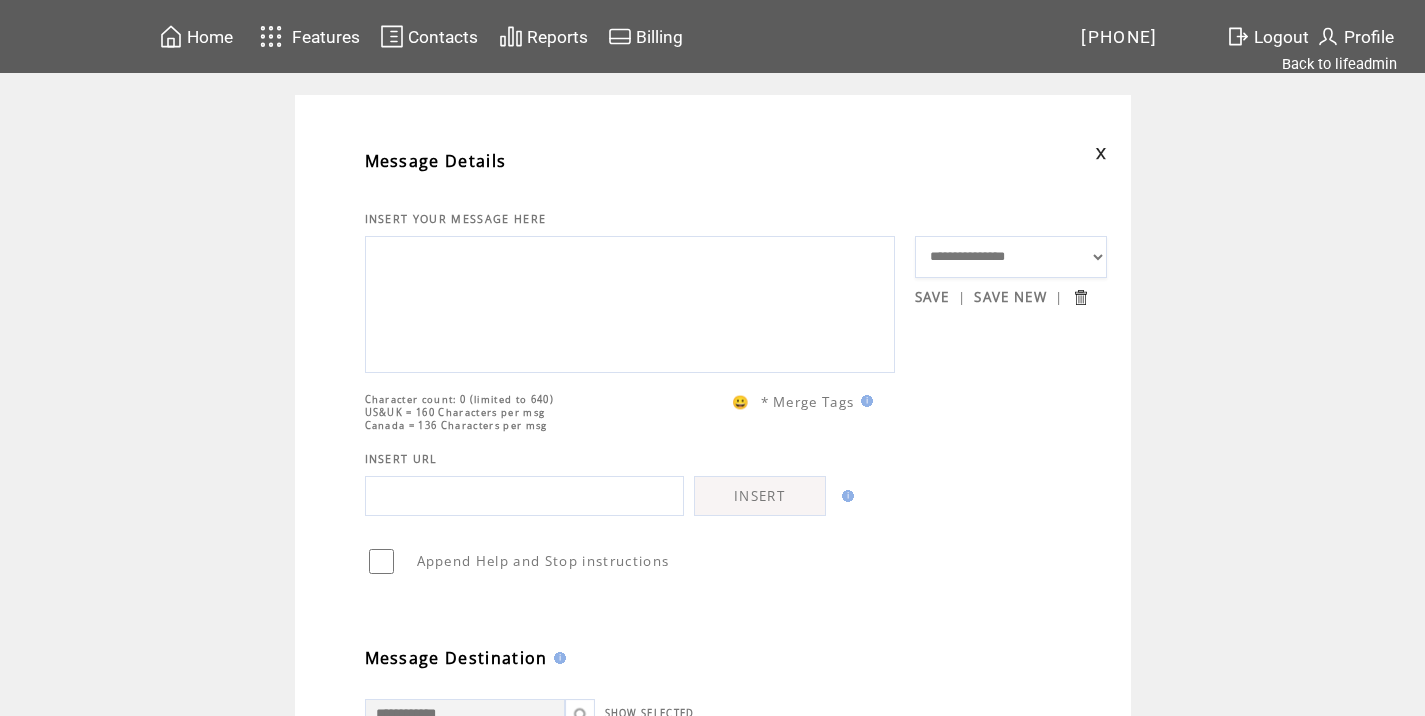 click at bounding box center (630, 302) 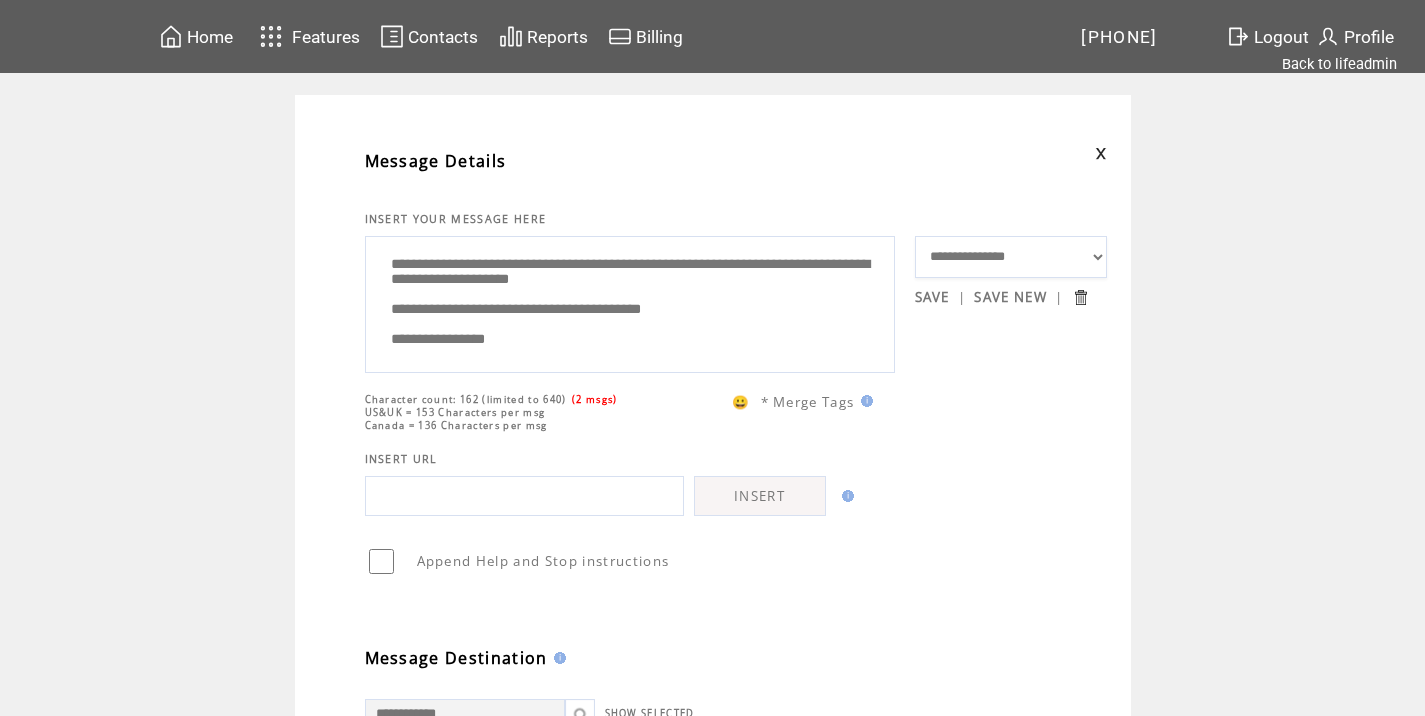 click on "**********" at bounding box center (630, 302) 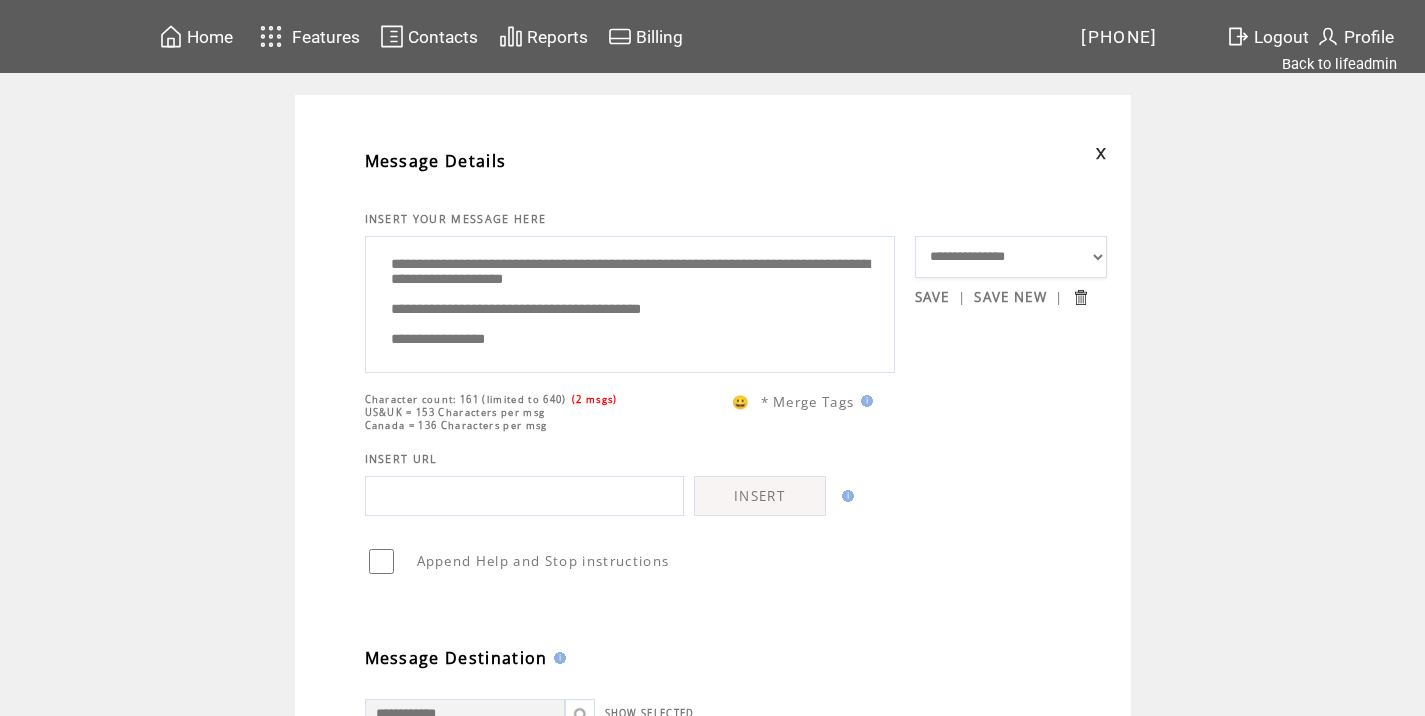 click on "**********" at bounding box center [630, 302] 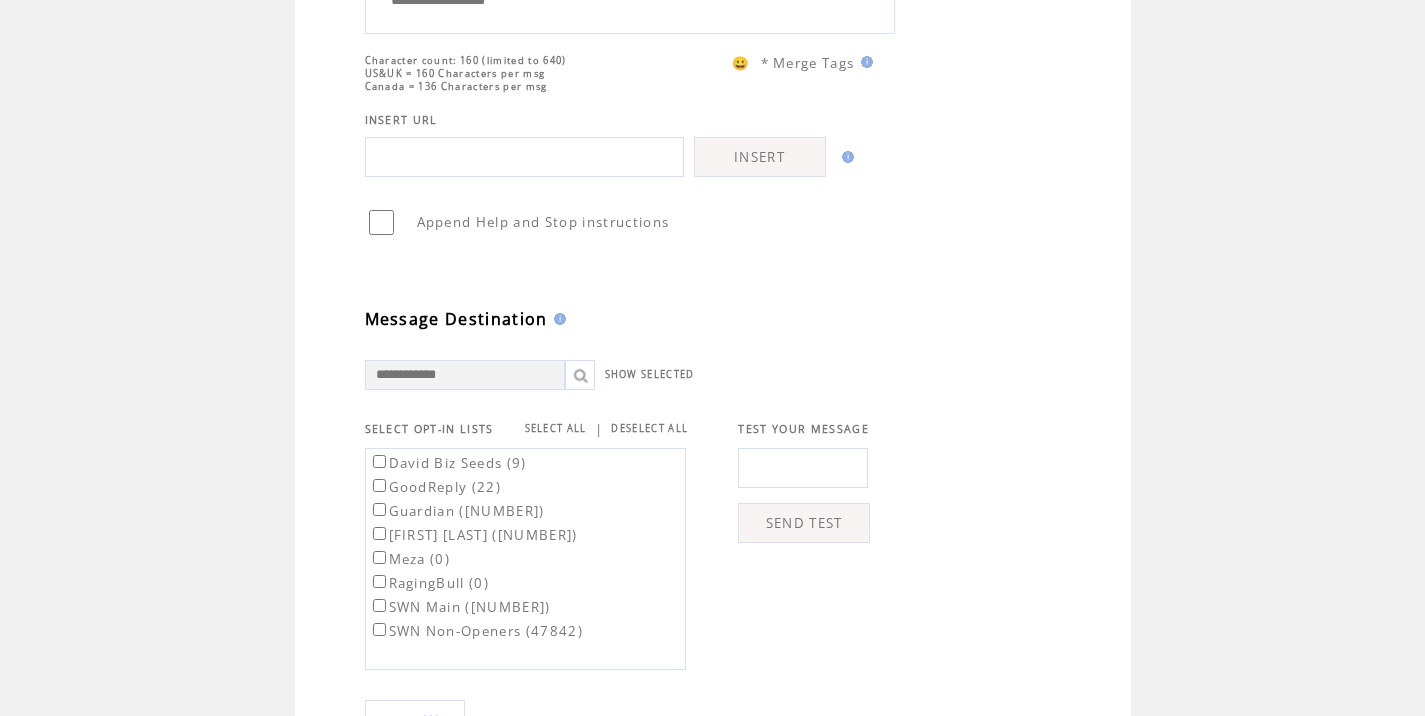 scroll, scrollTop: 340, scrollLeft: 0, axis: vertical 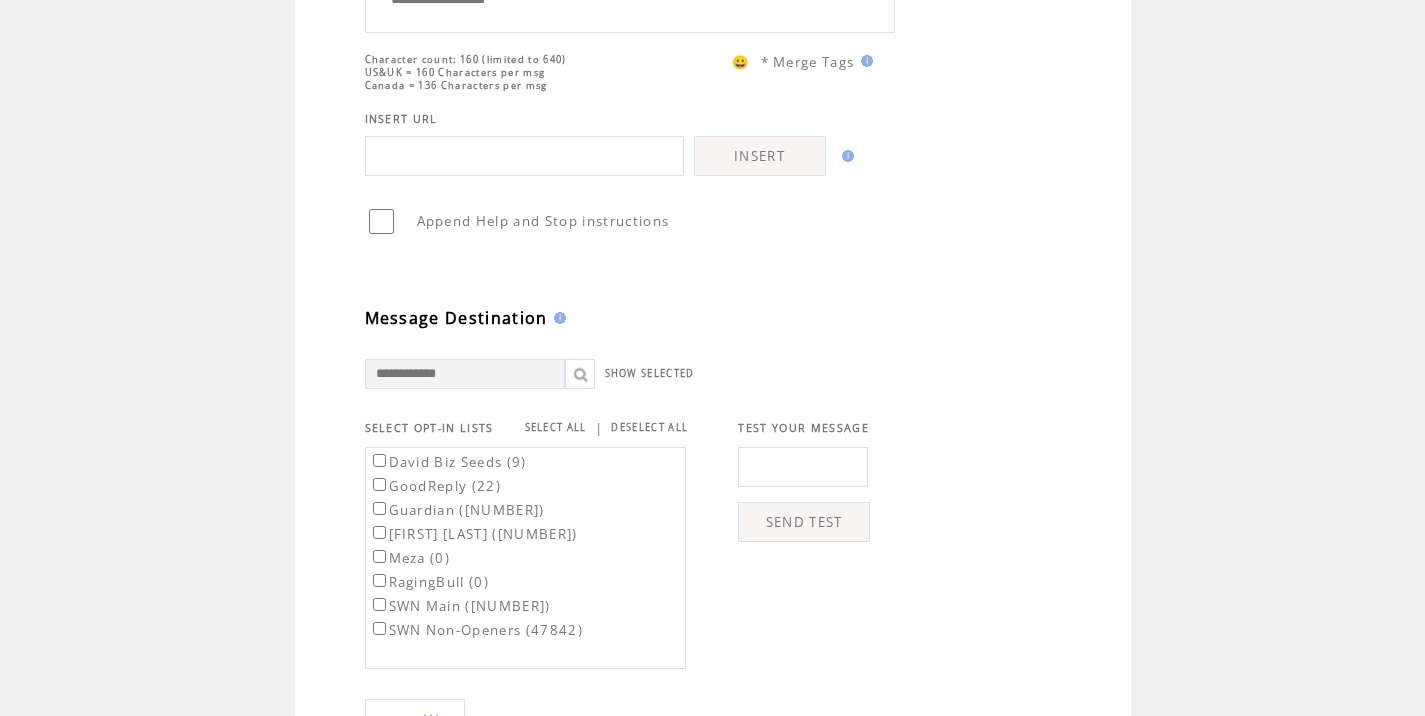 type on "**********" 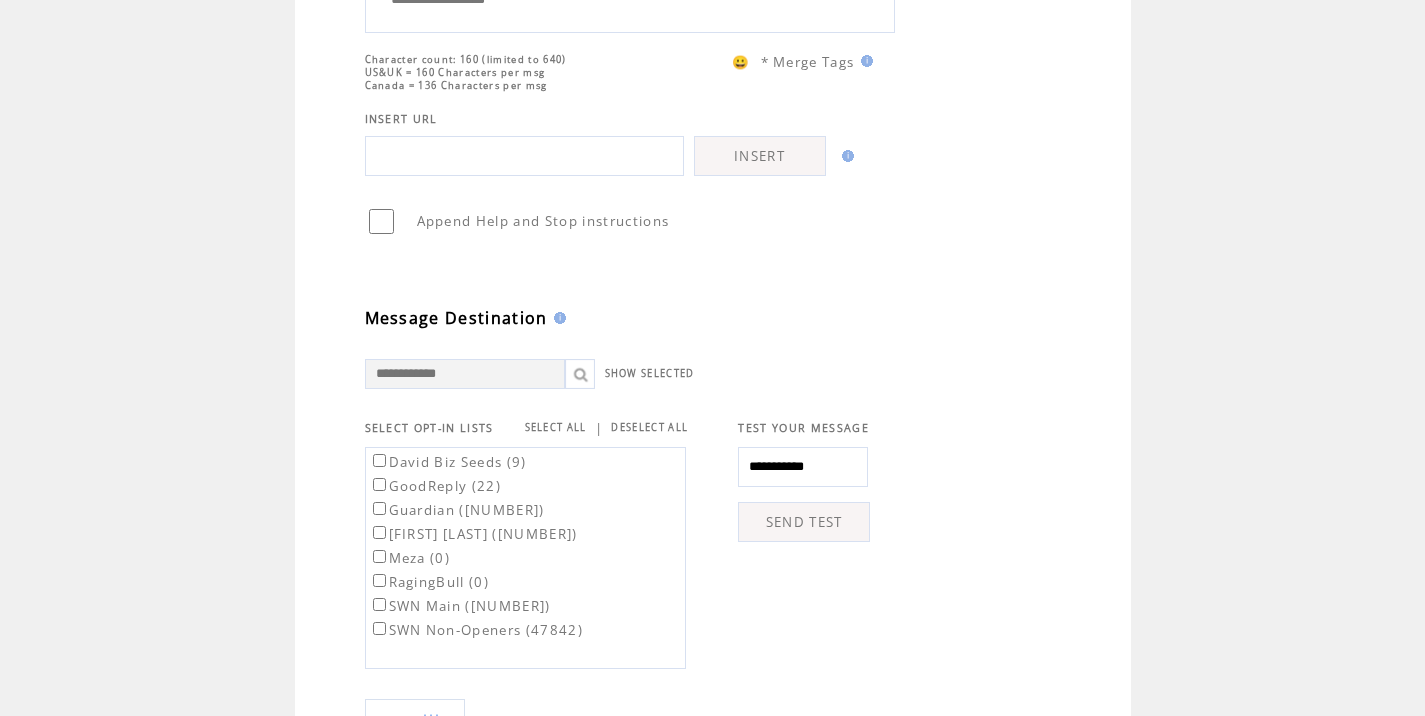 click on "SEND TEST" at bounding box center (804, 522) 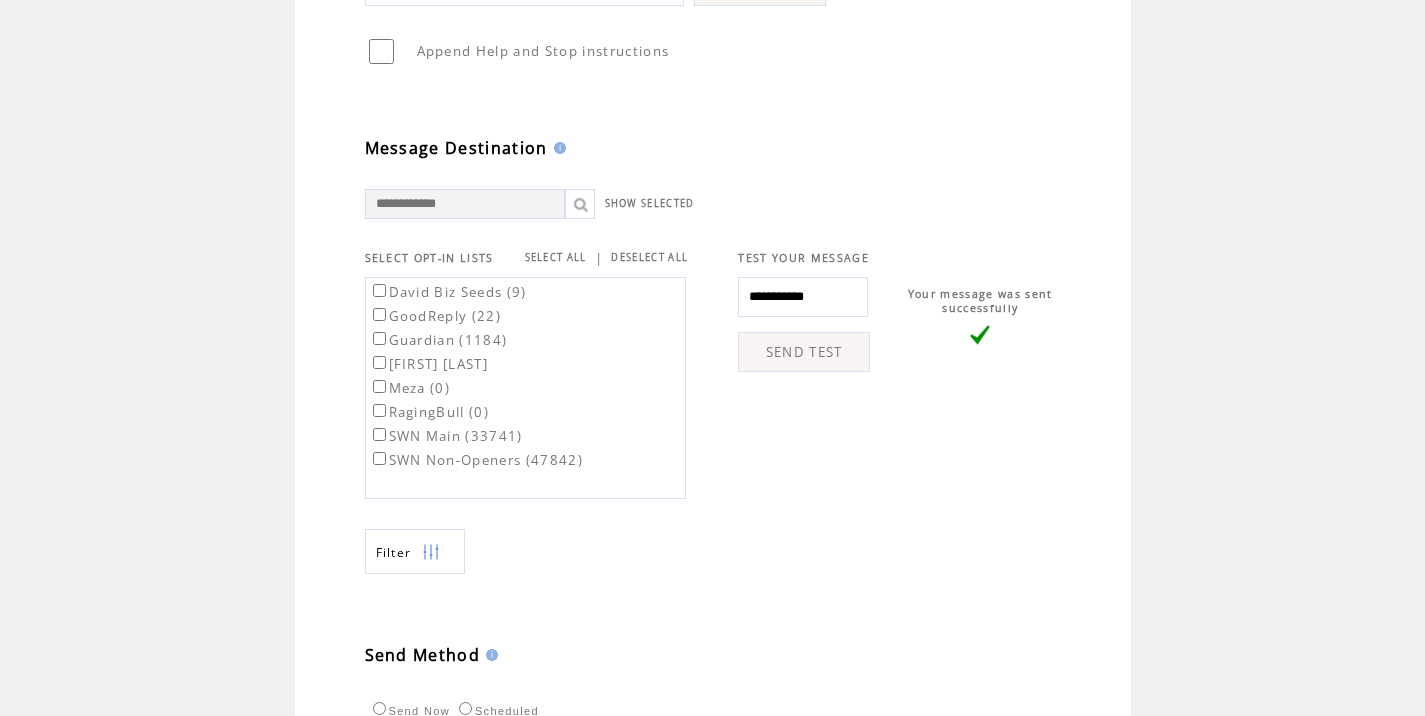 scroll, scrollTop: 774, scrollLeft: 0, axis: vertical 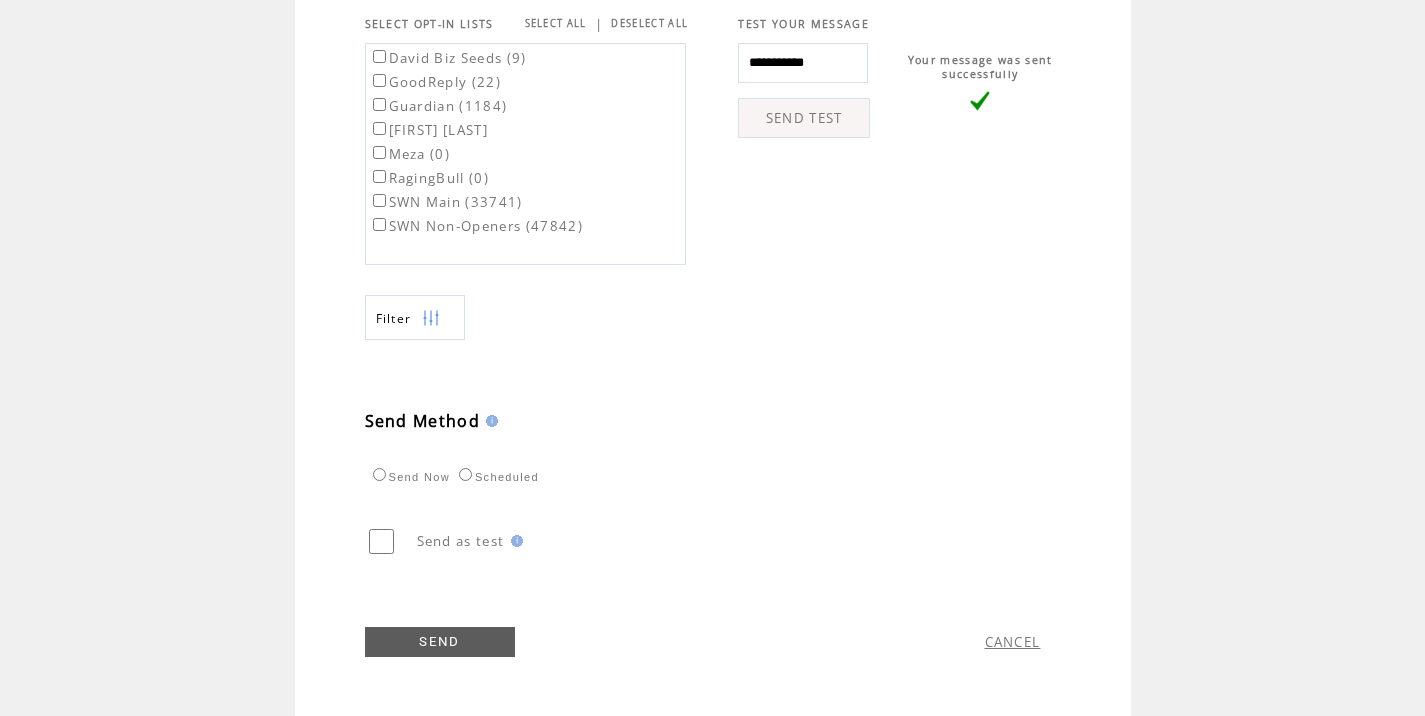 click on "SWN Main ([NUMBER])" at bounding box center (446, 202) 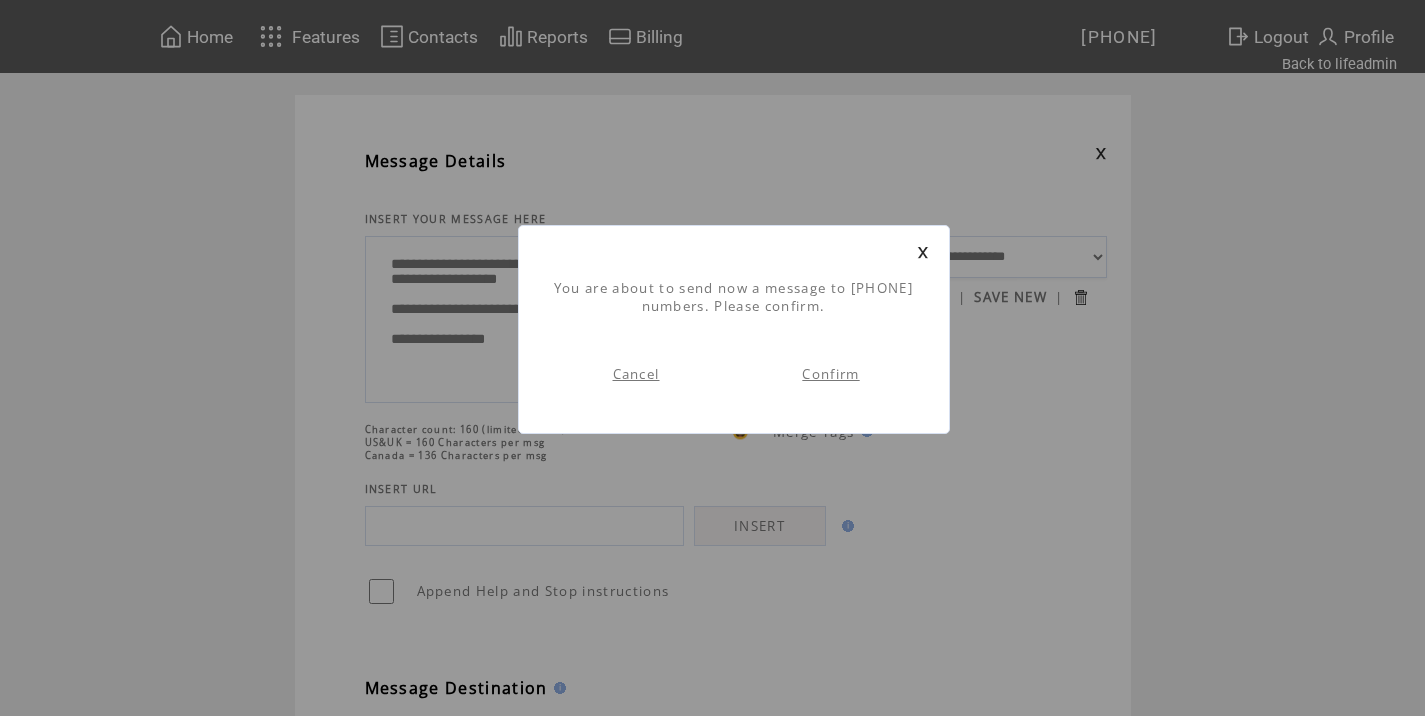scroll, scrollTop: 1, scrollLeft: 0, axis: vertical 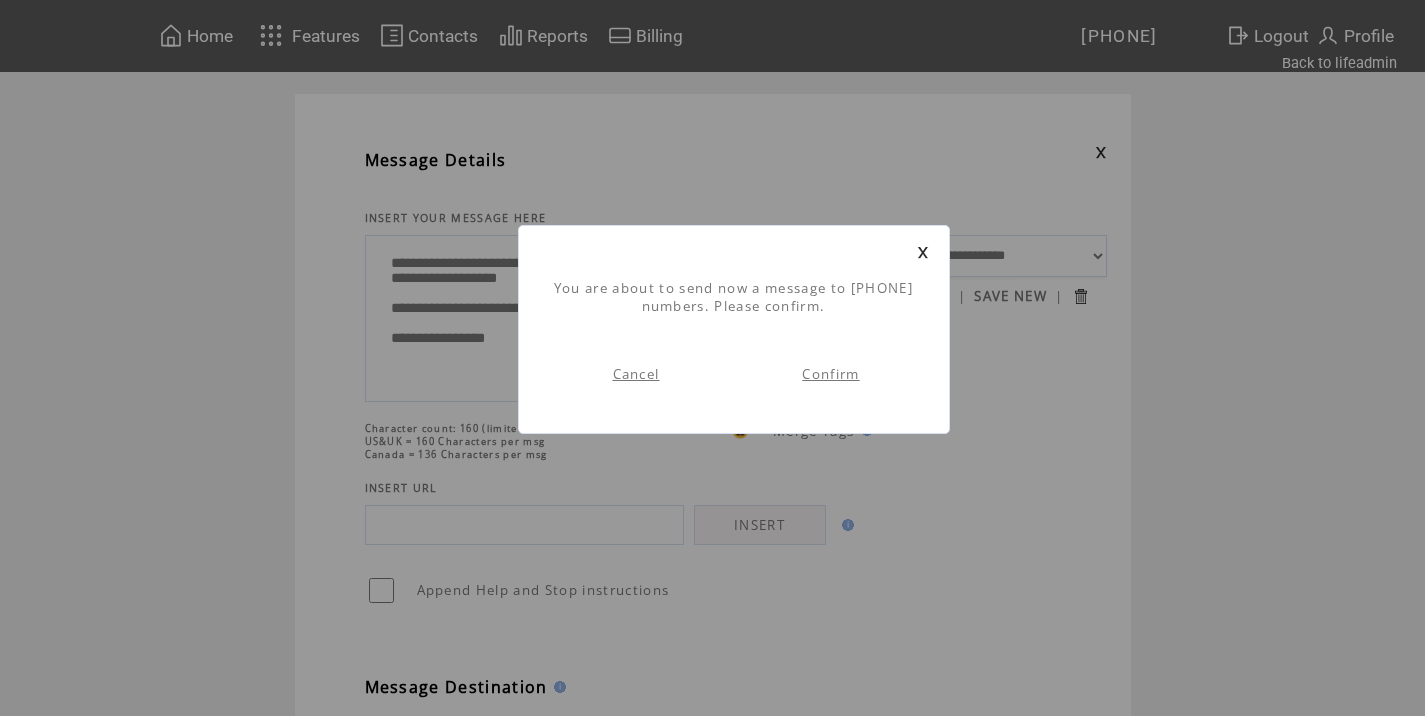 click on "Confirm" at bounding box center [830, 374] 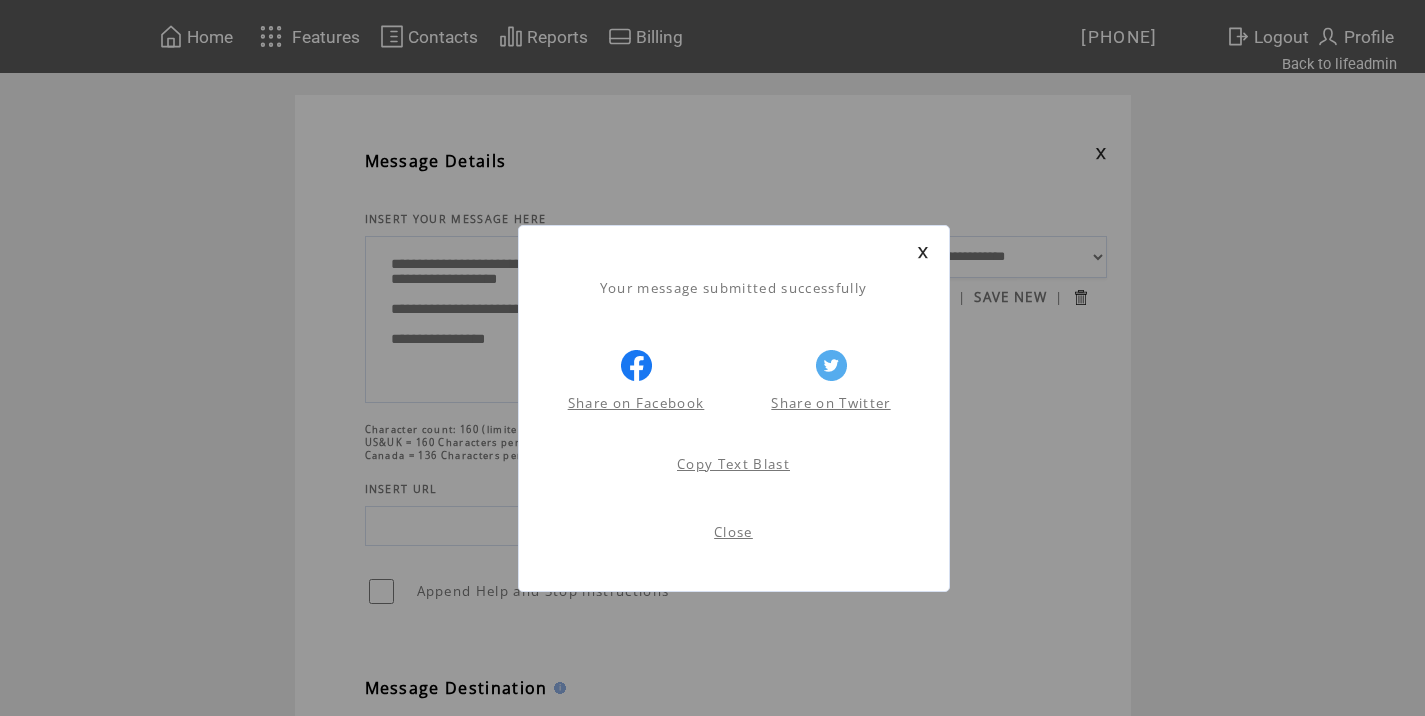 scroll, scrollTop: 1, scrollLeft: 0, axis: vertical 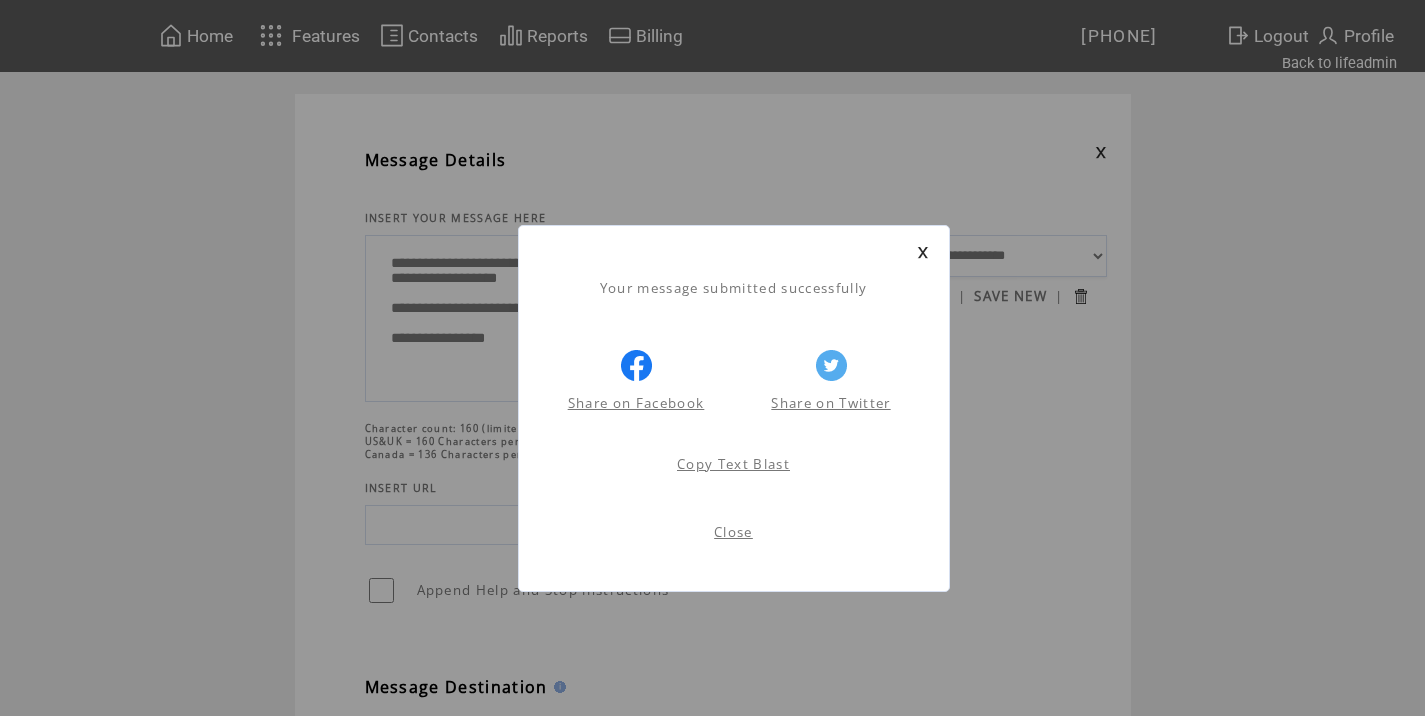 click on "Close" at bounding box center (734, 537) 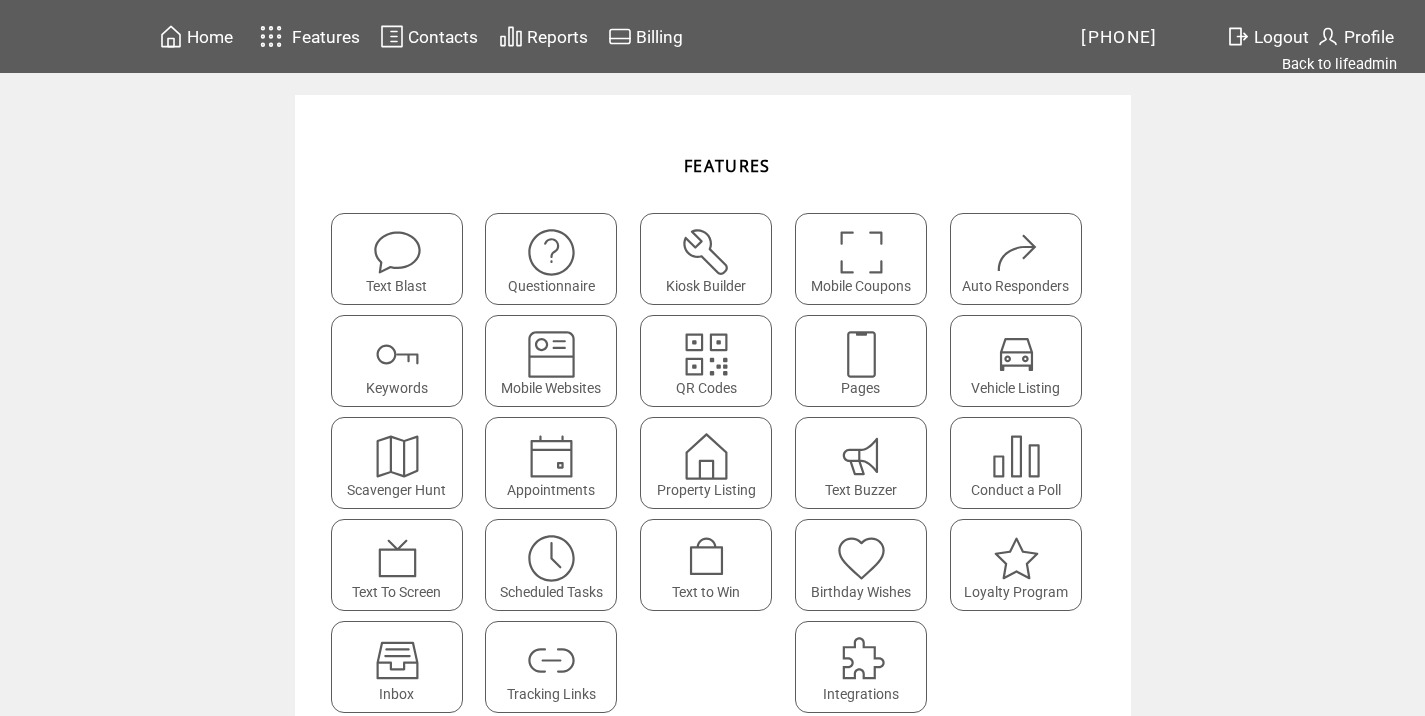 scroll, scrollTop: 0, scrollLeft: 0, axis: both 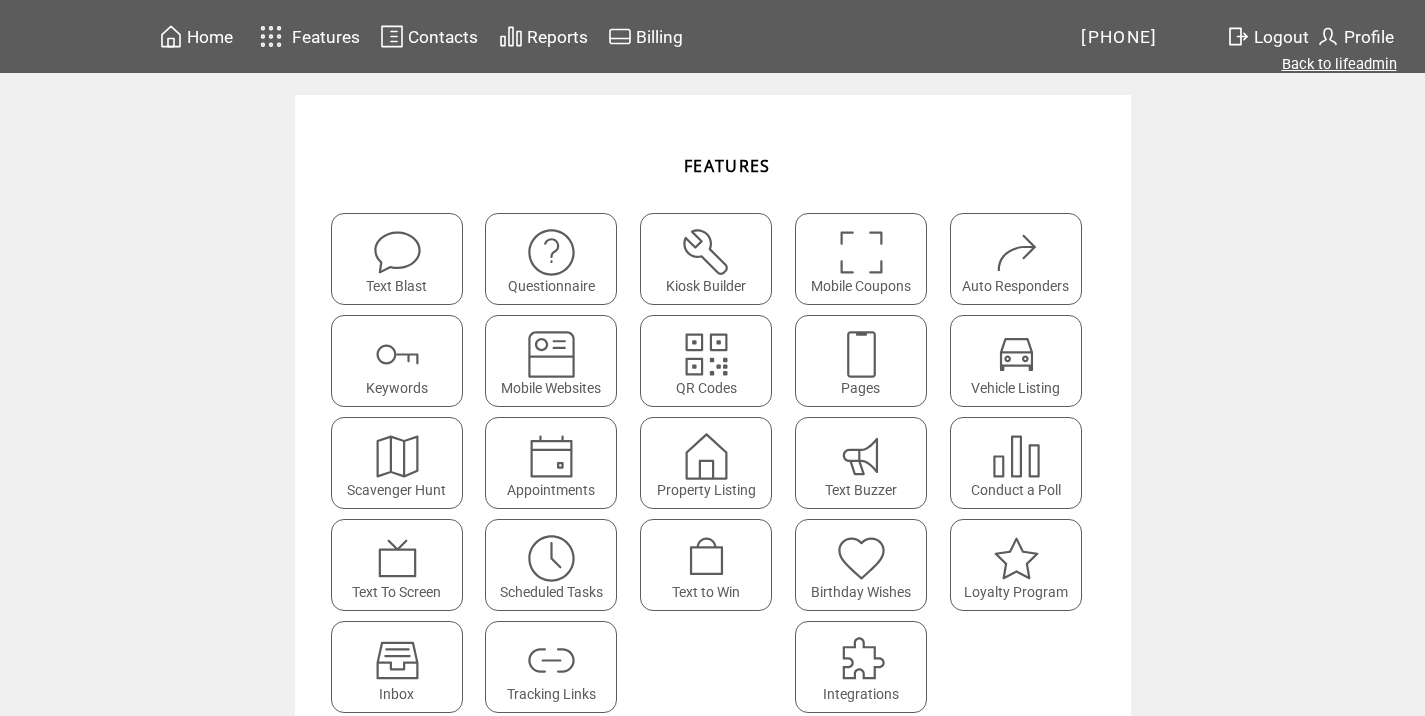 click on "Back to lifeadmin" at bounding box center [1339, 64] 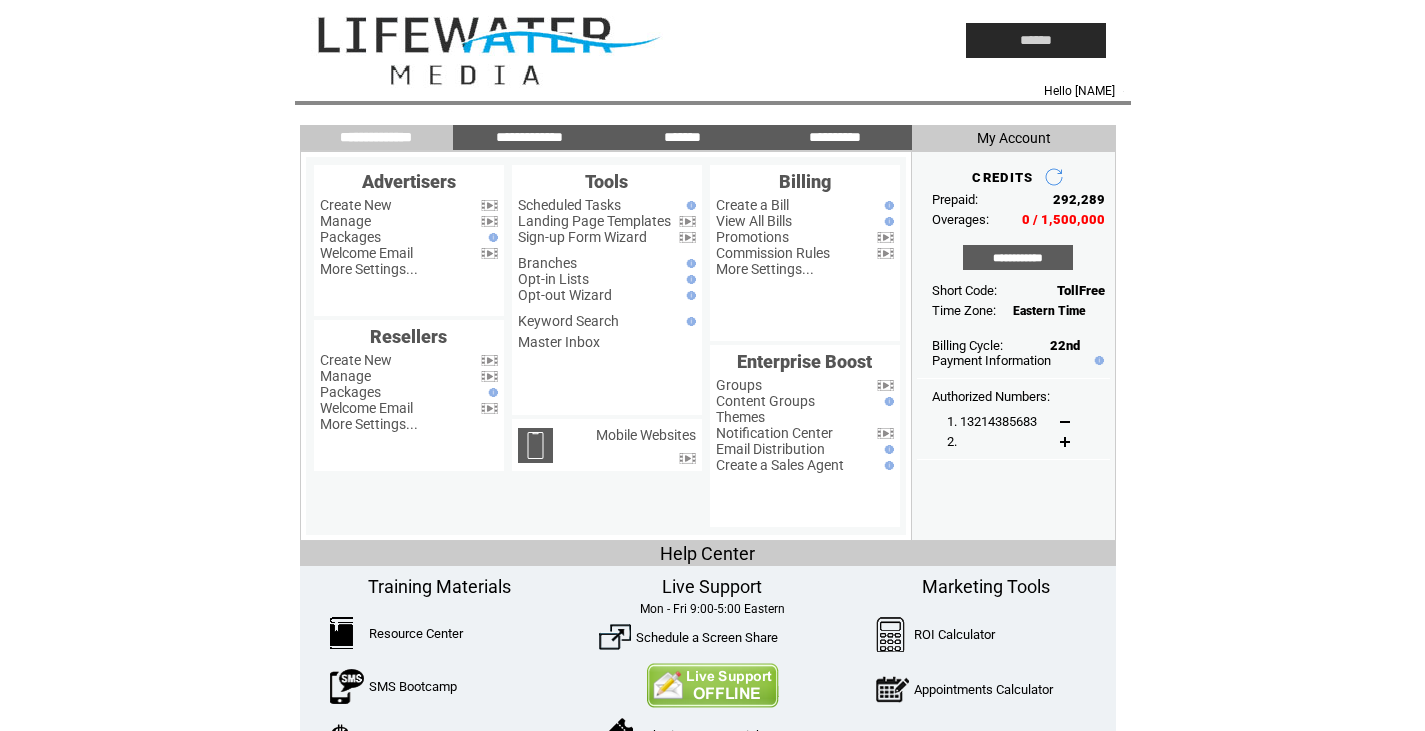 scroll, scrollTop: 0, scrollLeft: 0, axis: both 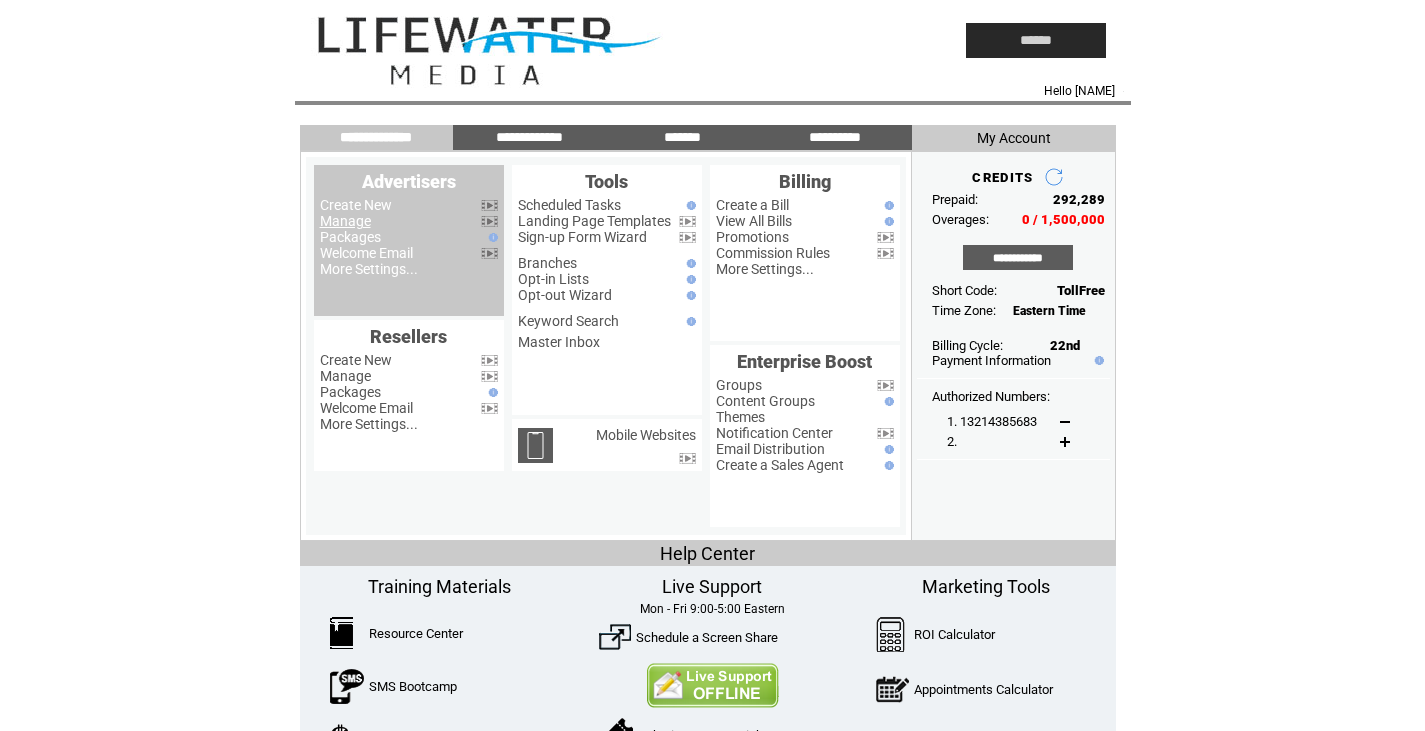 click on "Manage" at bounding box center [345, 221] 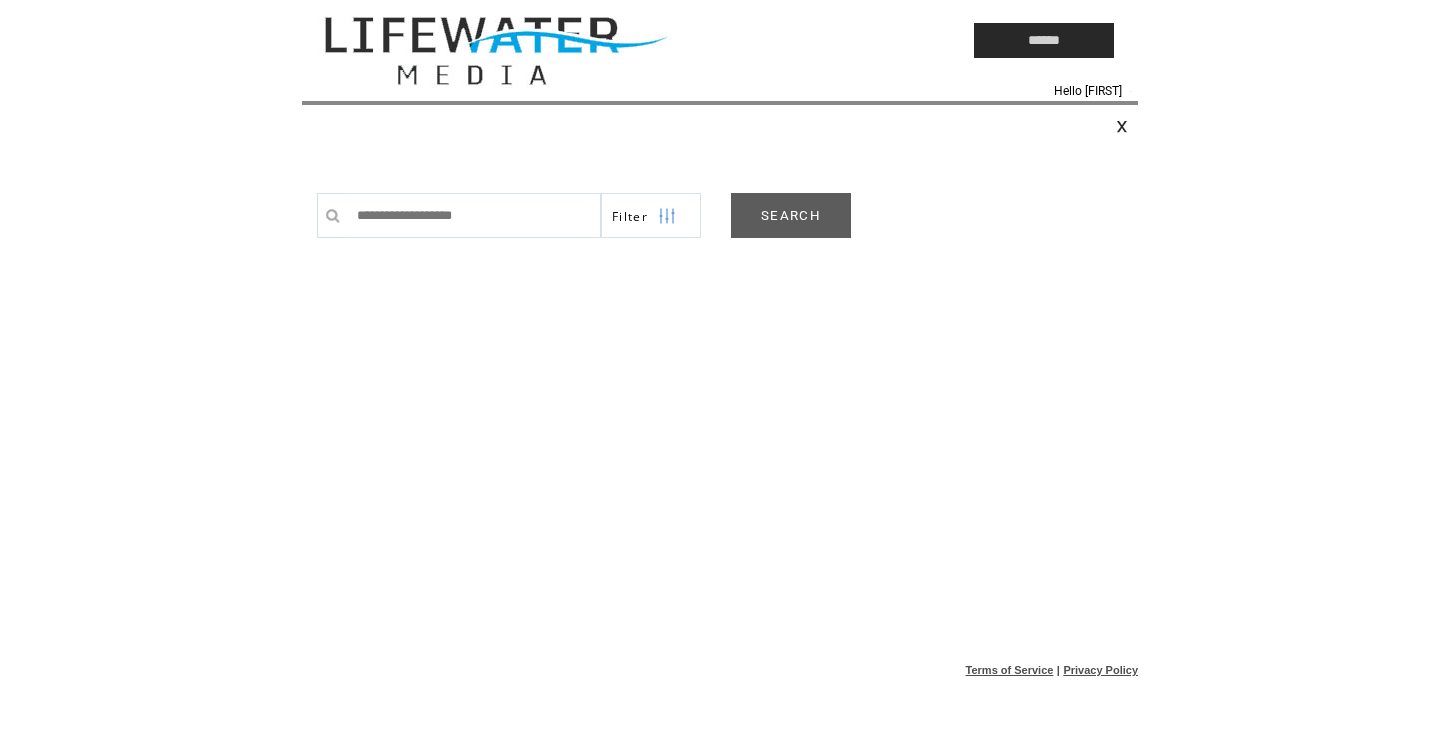 scroll, scrollTop: 0, scrollLeft: 0, axis: both 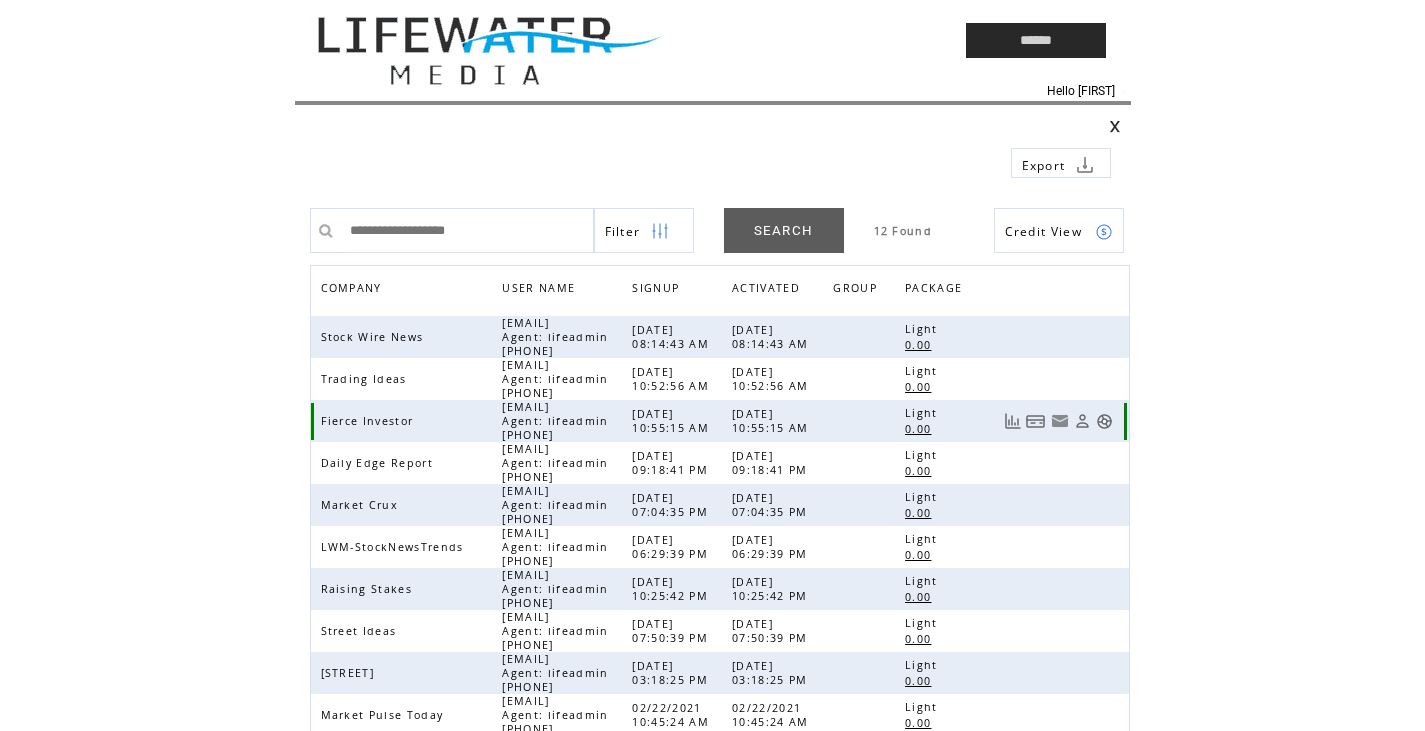 click at bounding box center (1104, 421) 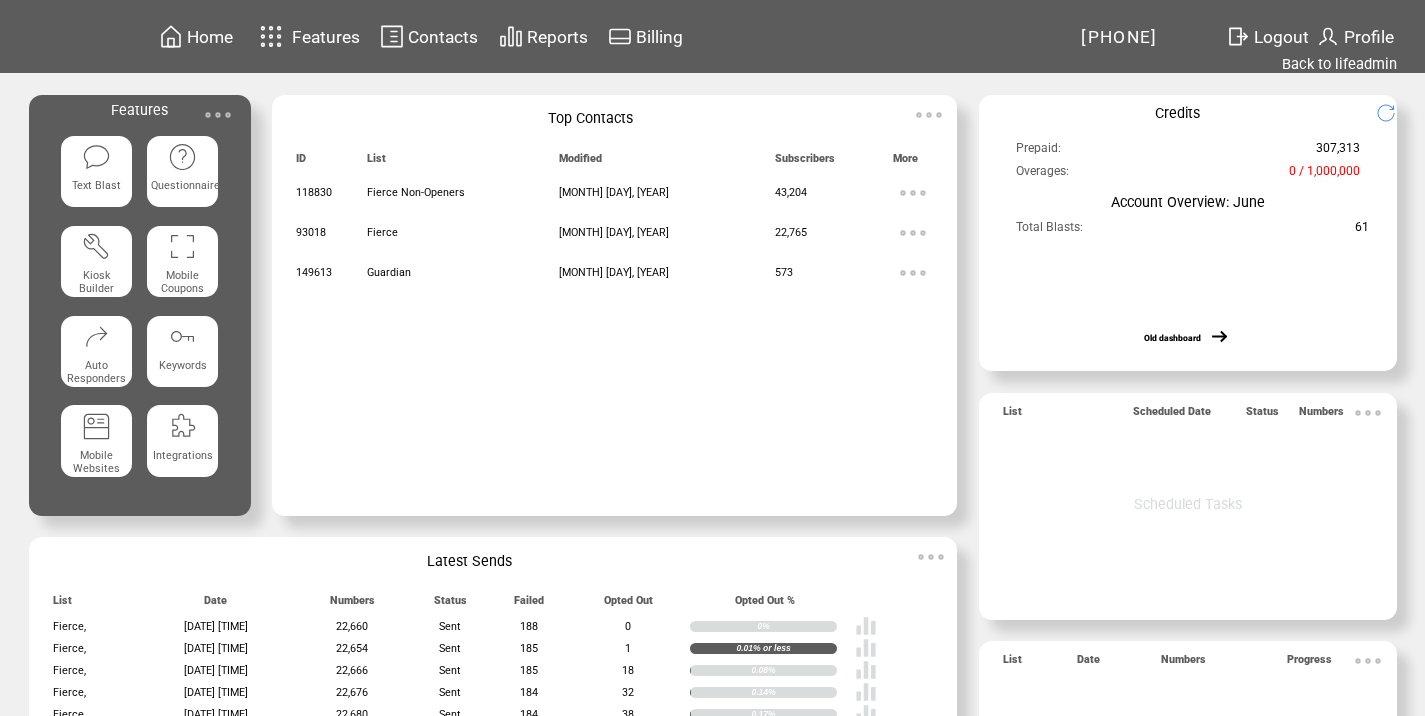 scroll, scrollTop: 0, scrollLeft: 0, axis: both 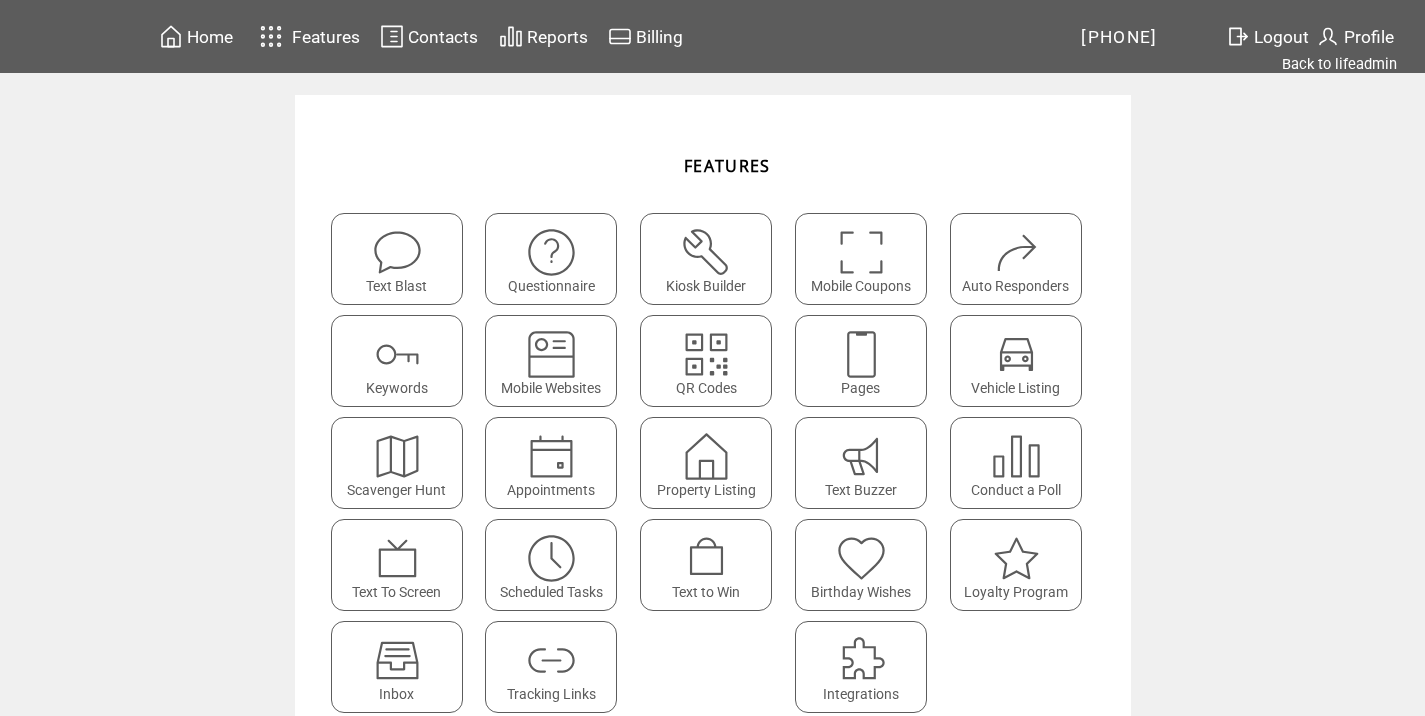 click at bounding box center (551, 660) 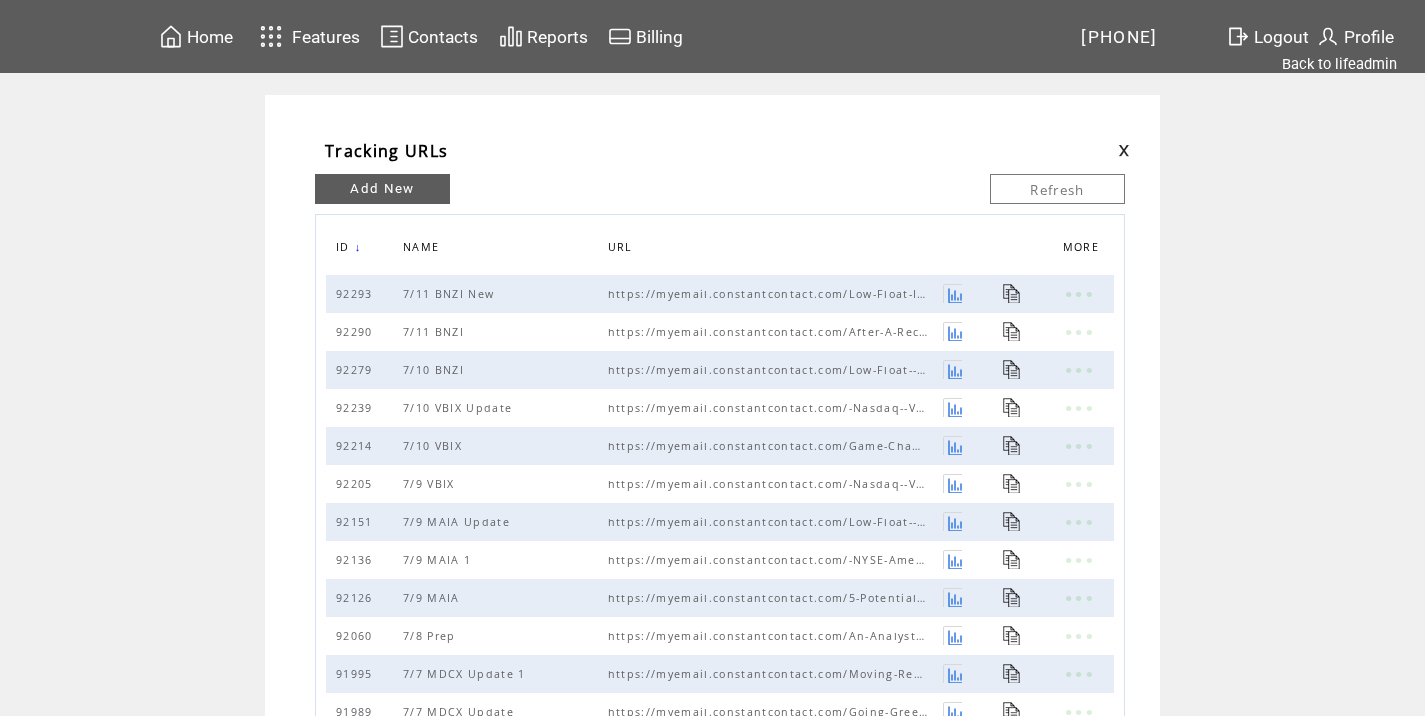 scroll, scrollTop: 0, scrollLeft: 0, axis: both 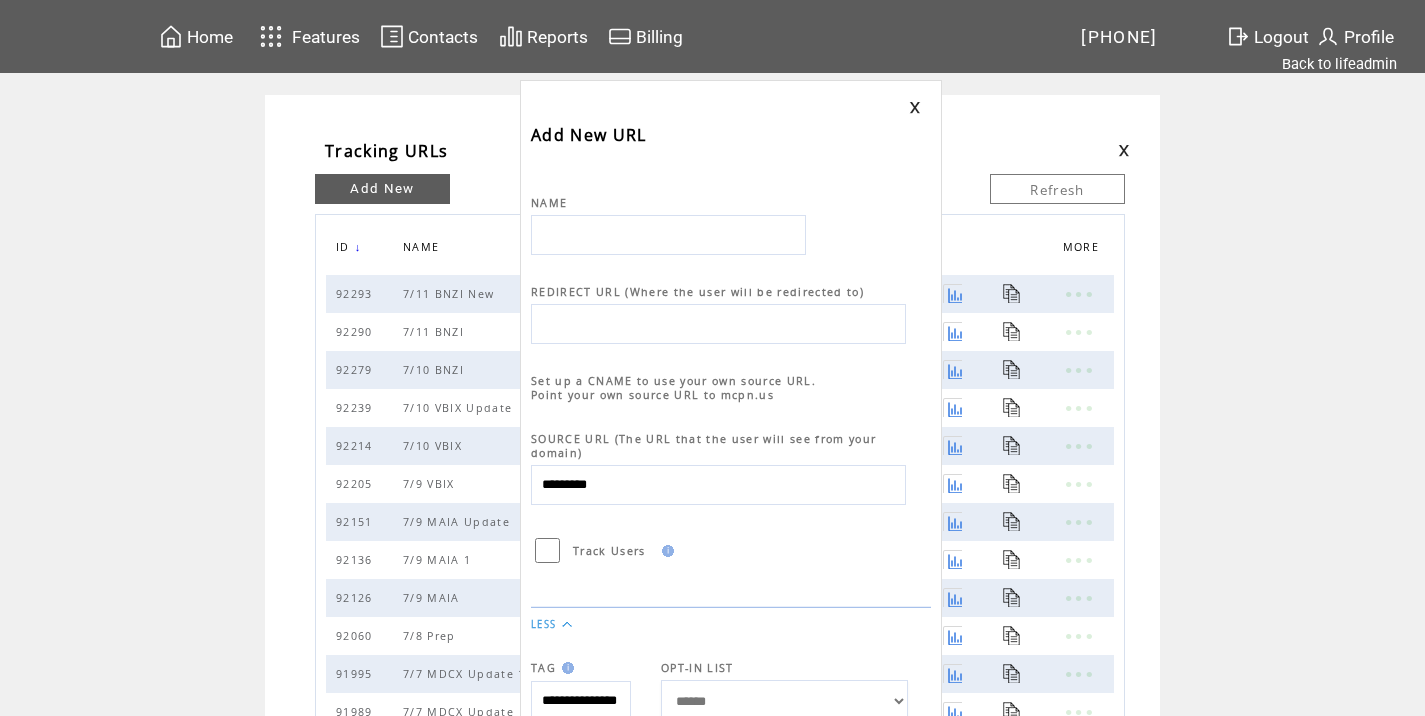 click at bounding box center (668, 235) 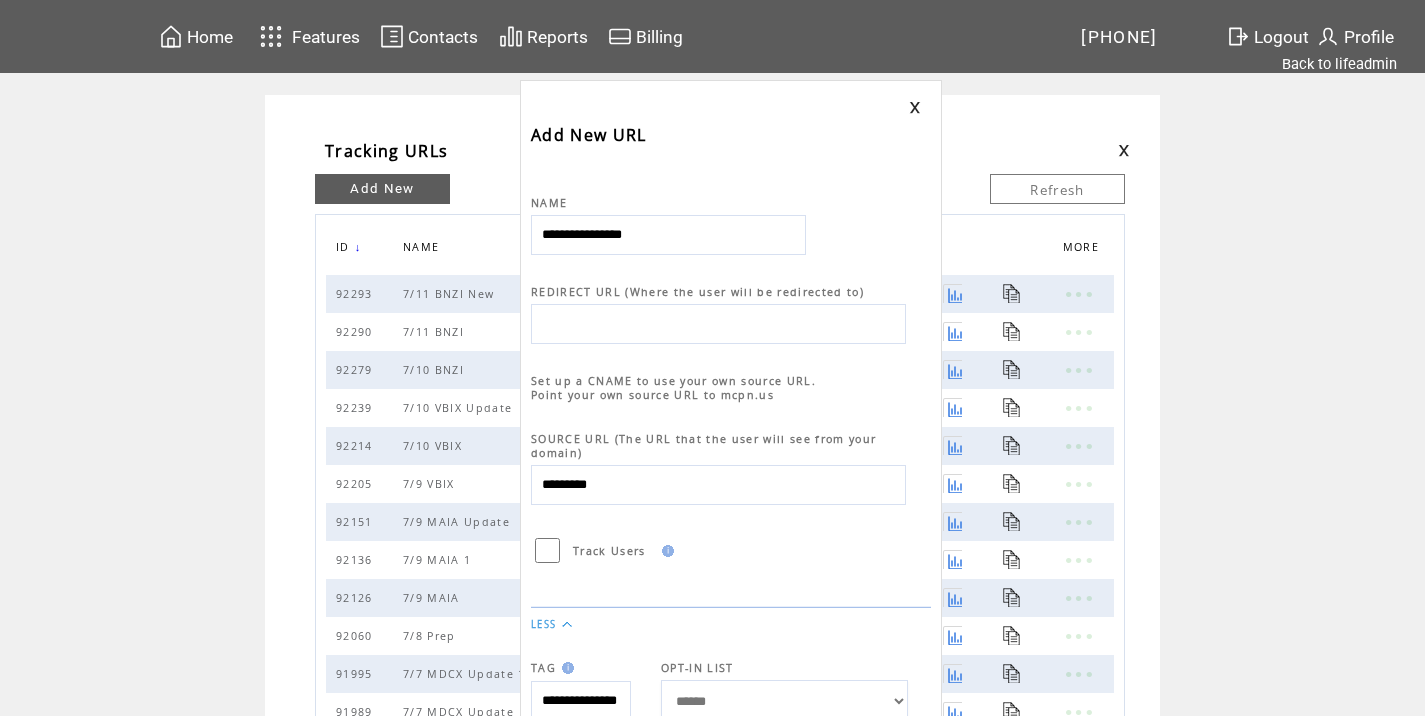 type on "**********" 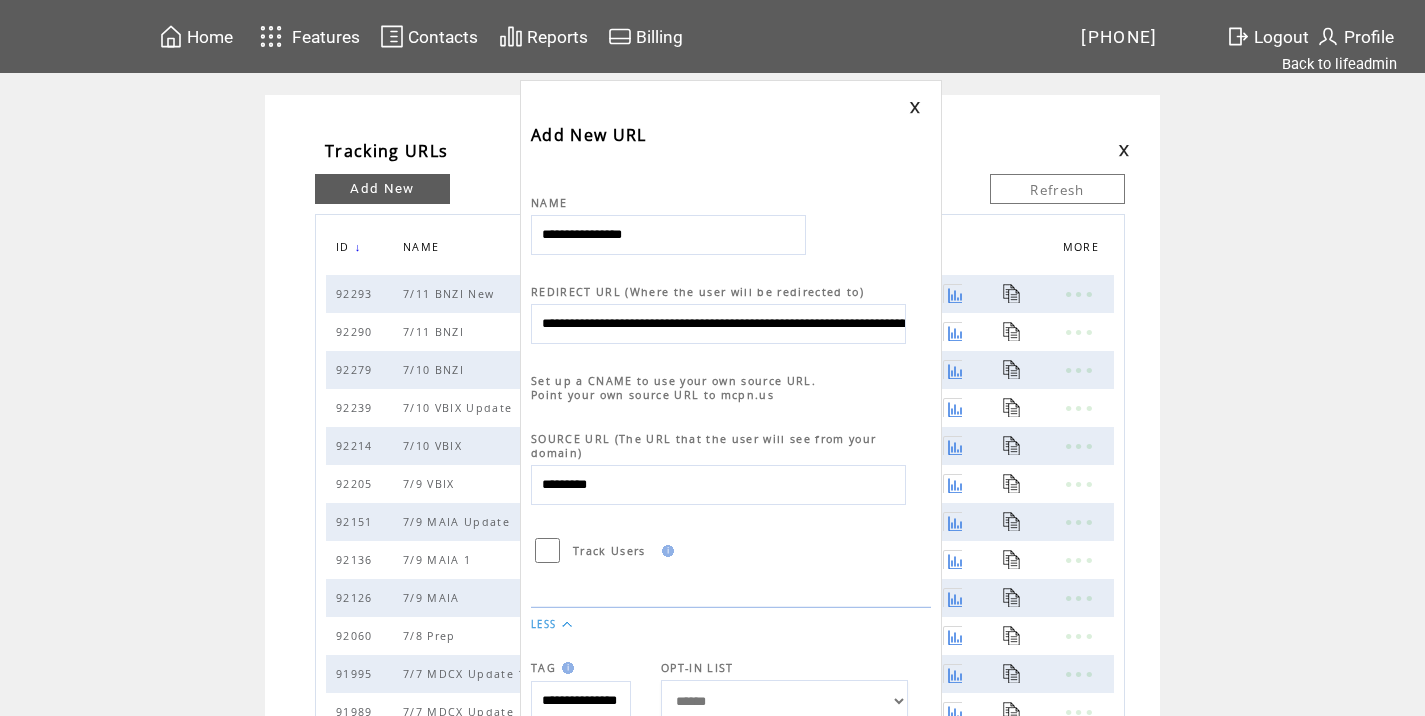 scroll, scrollTop: 0, scrollLeft: 896, axis: horizontal 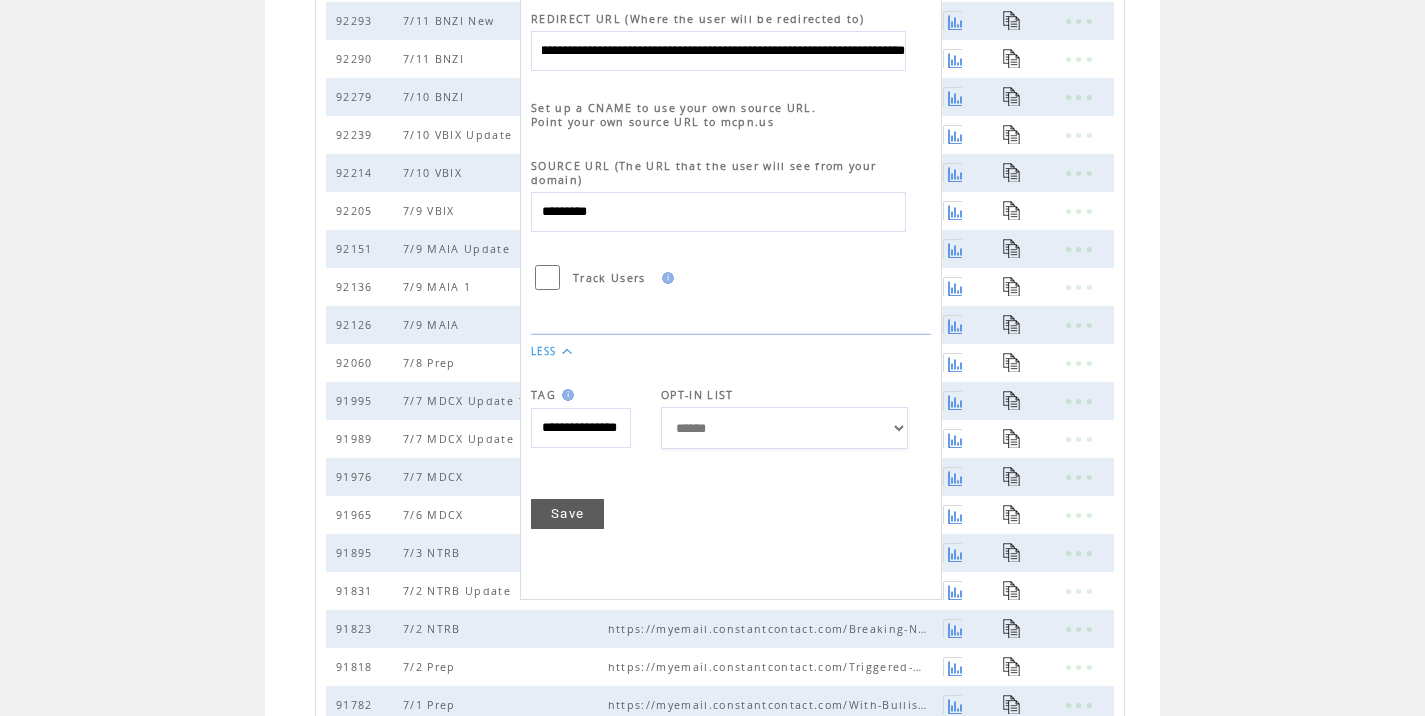 type on "**********" 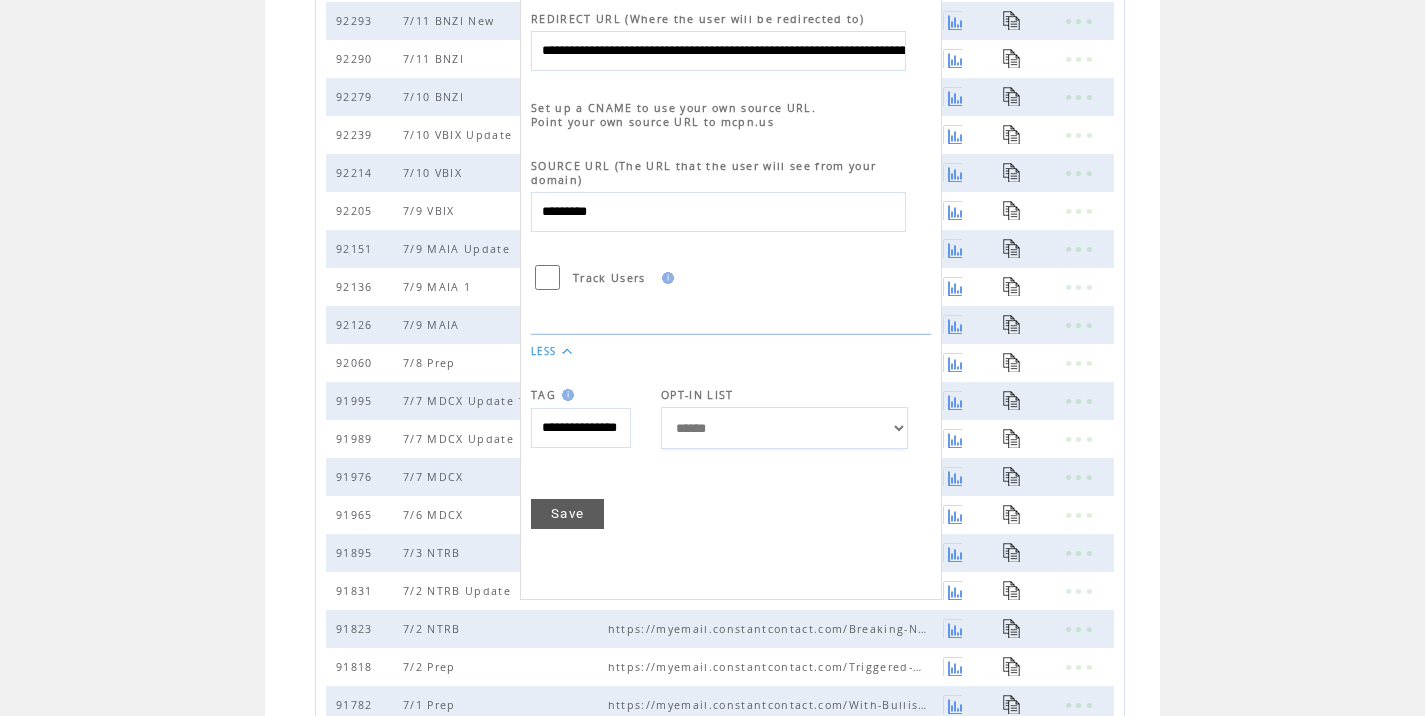 scroll, scrollTop: 0, scrollLeft: 0, axis: both 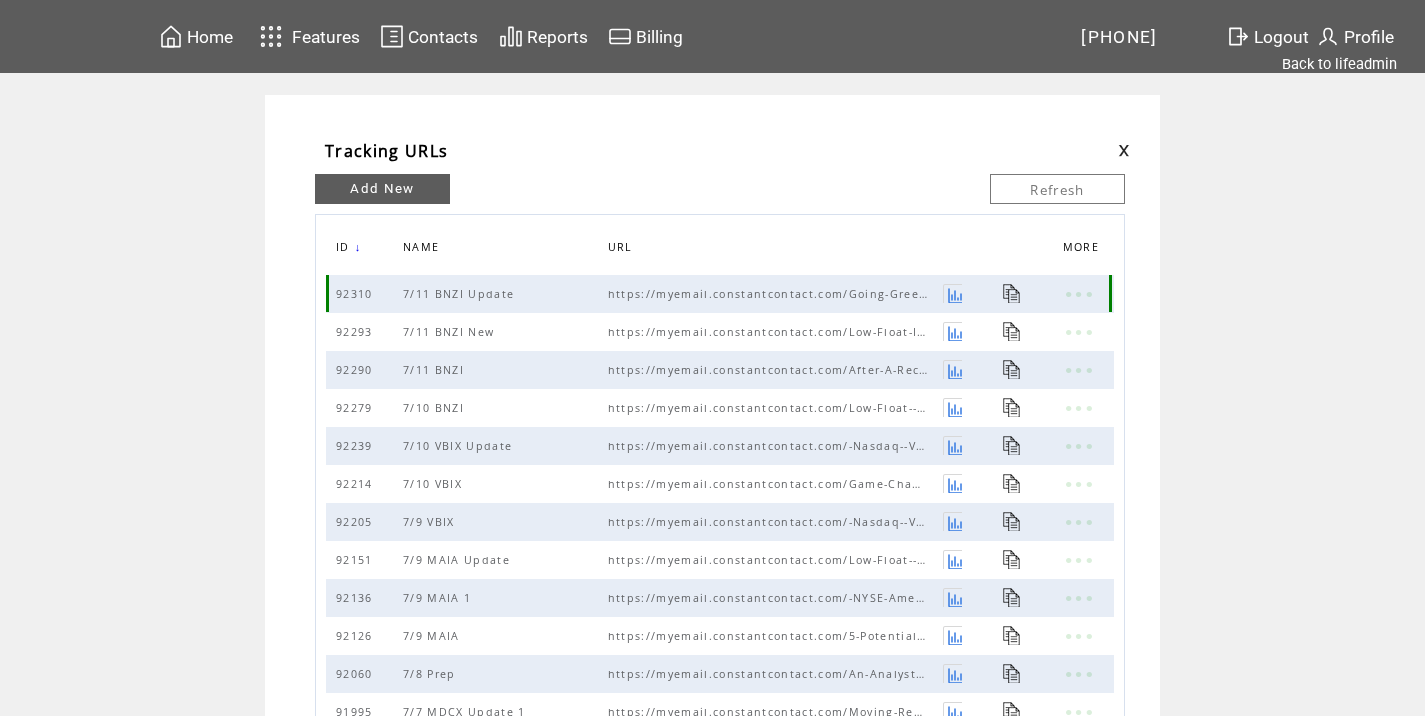 click at bounding box center [1012, 293] 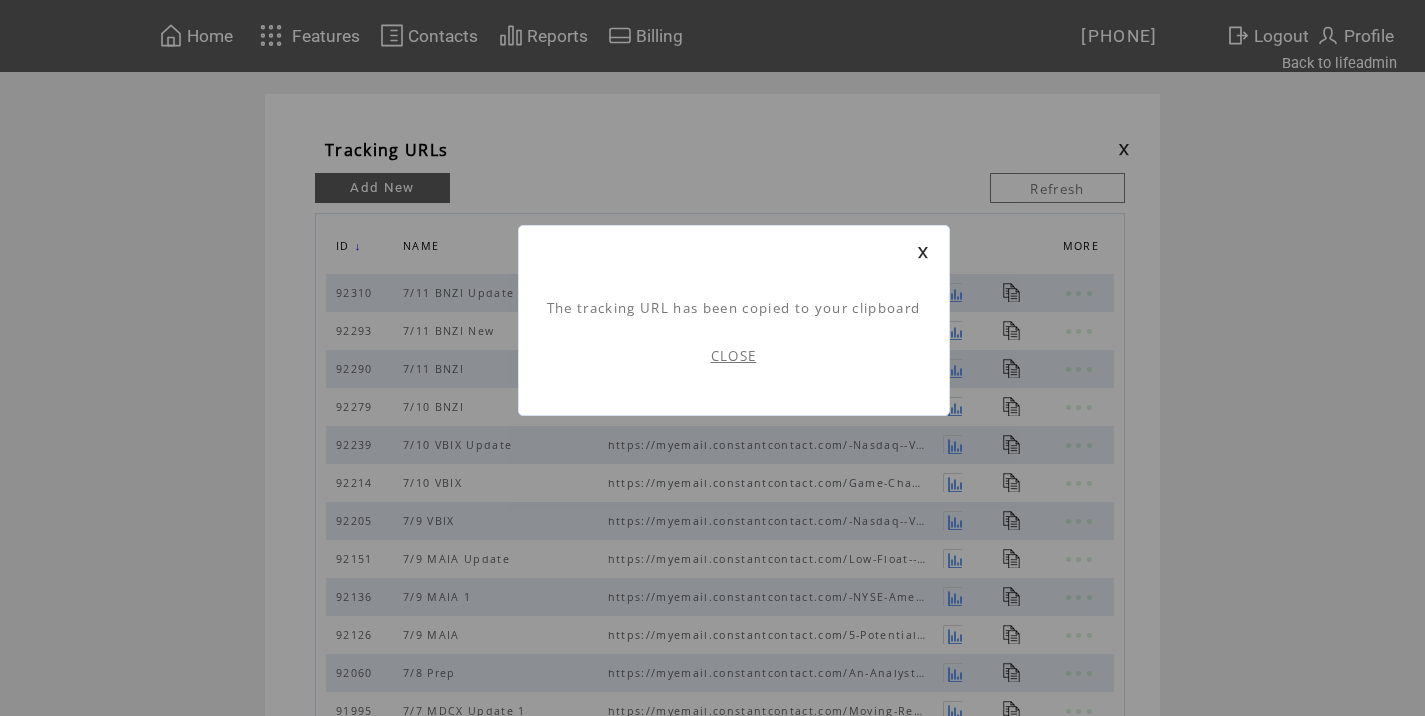 click on "CLOSE" at bounding box center [734, 356] 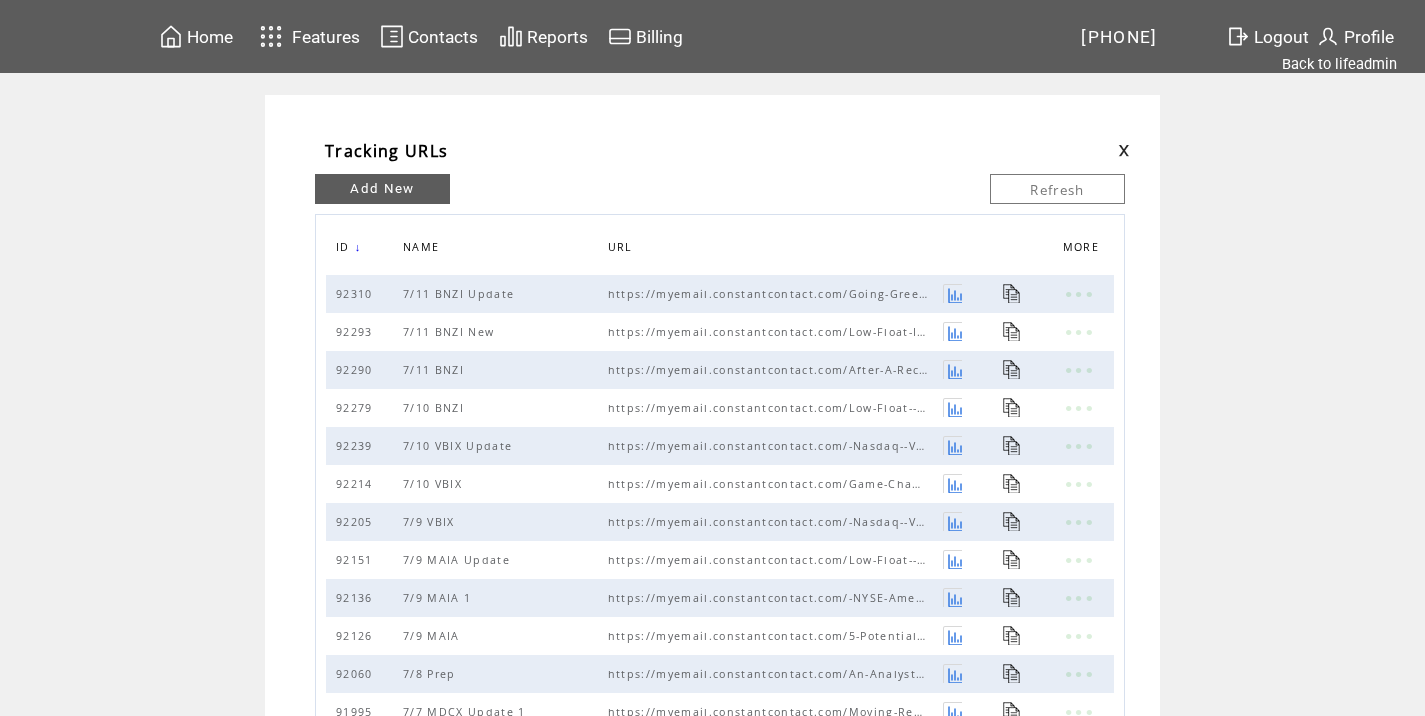 click at bounding box center [1124, 150] 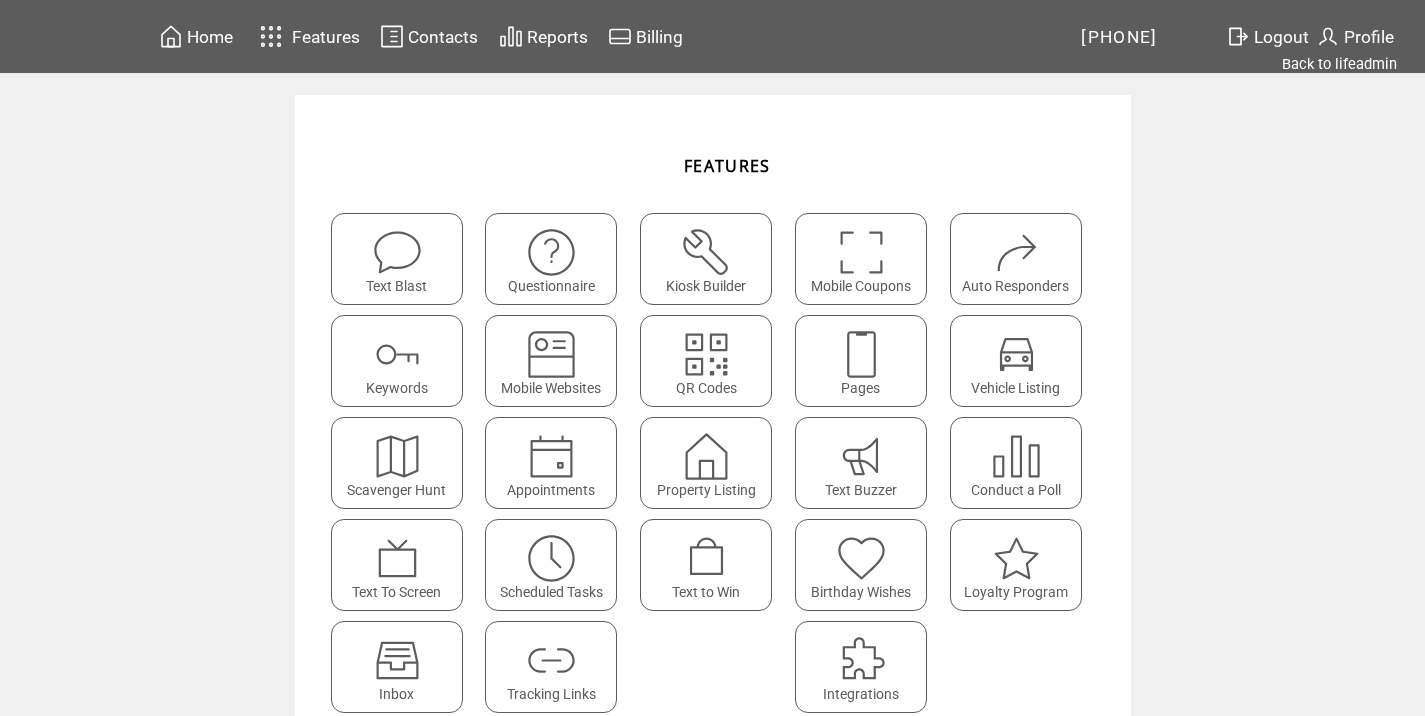 scroll, scrollTop: 0, scrollLeft: 0, axis: both 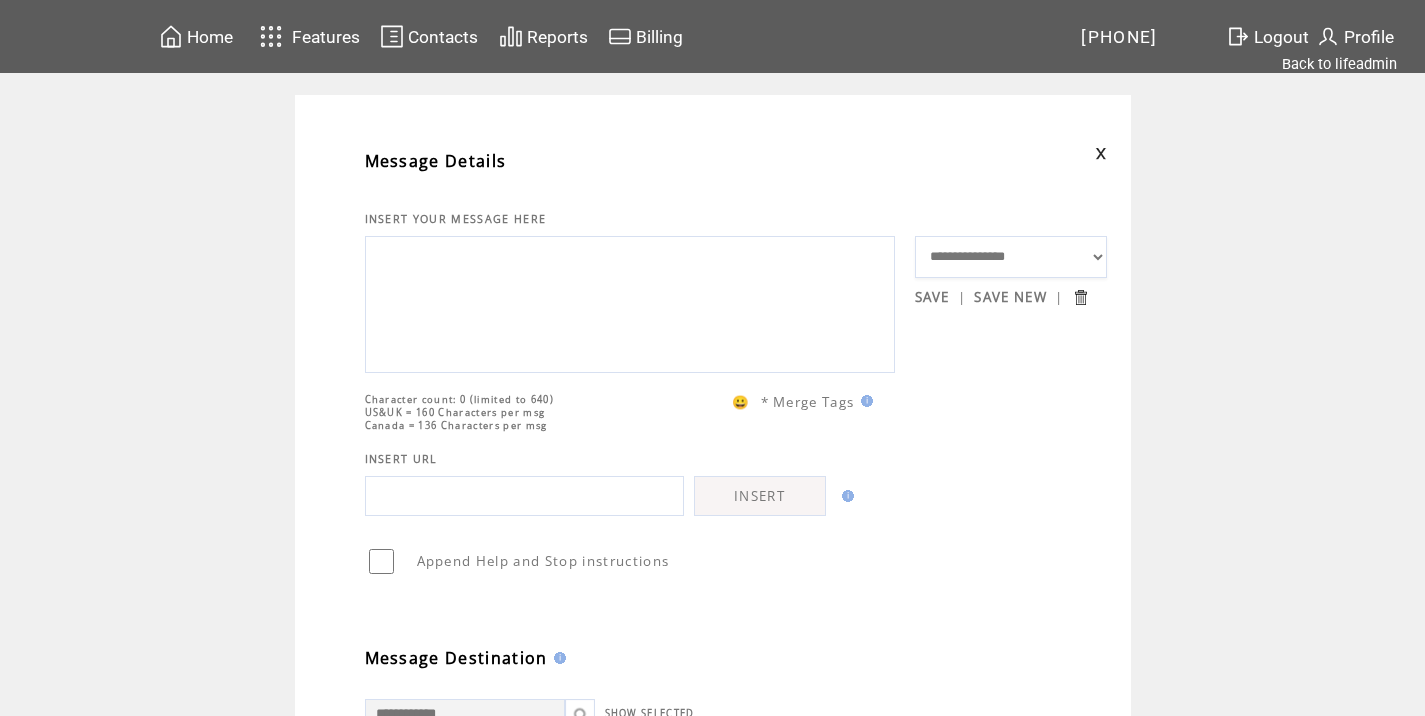 click at bounding box center (630, 302) 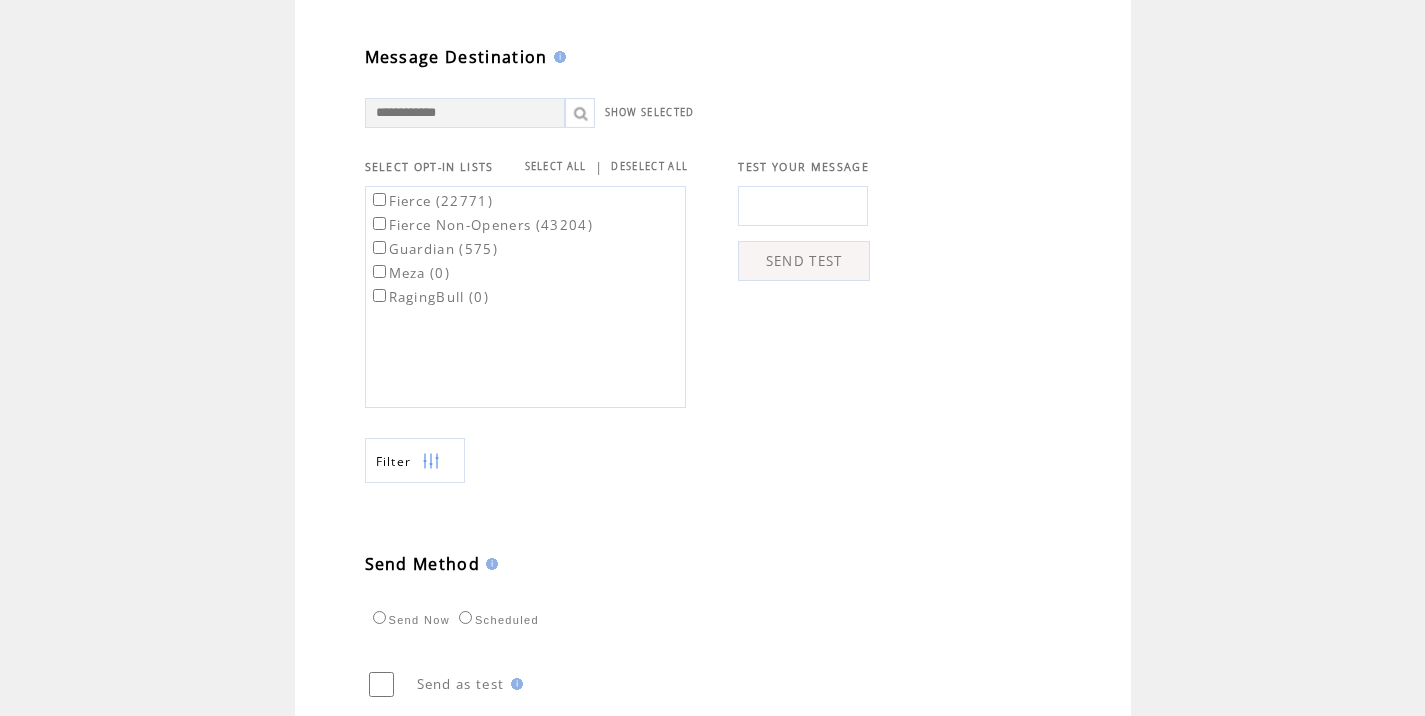 scroll, scrollTop: 609, scrollLeft: 0, axis: vertical 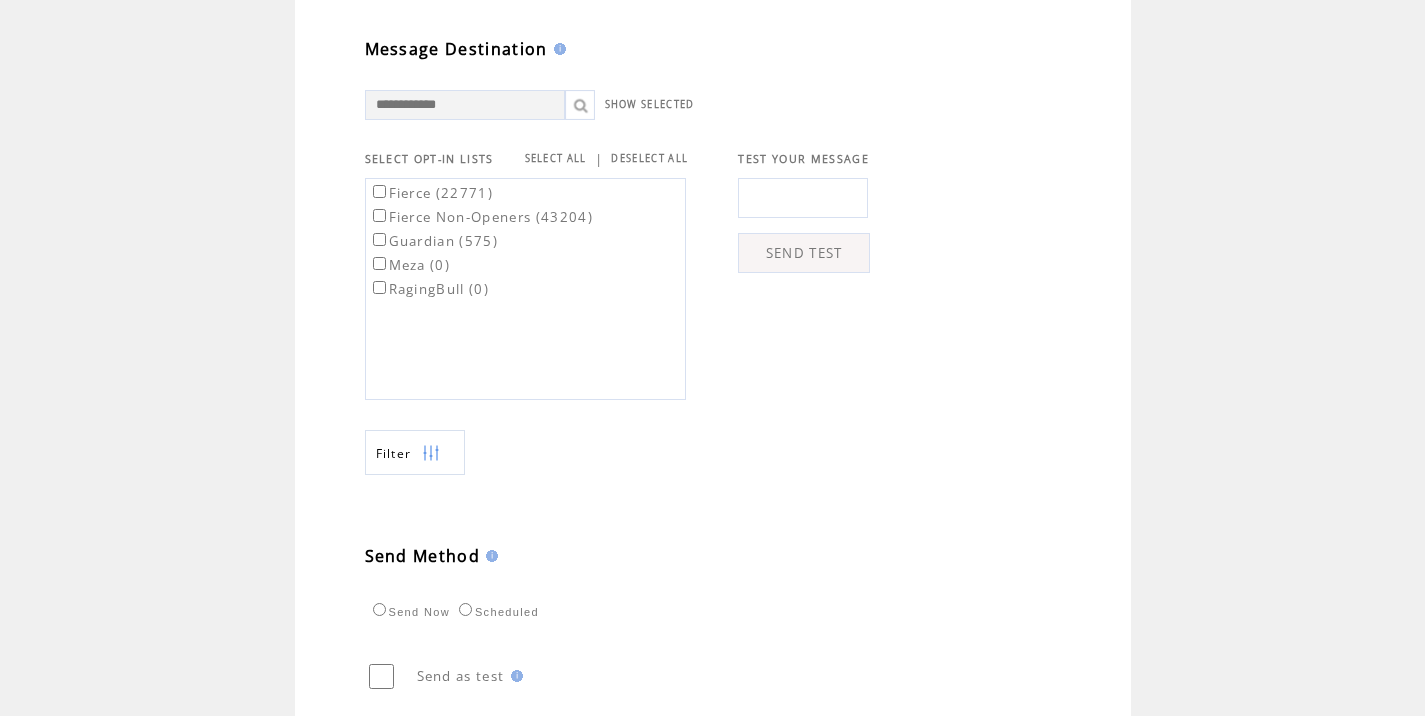 type on "**********" 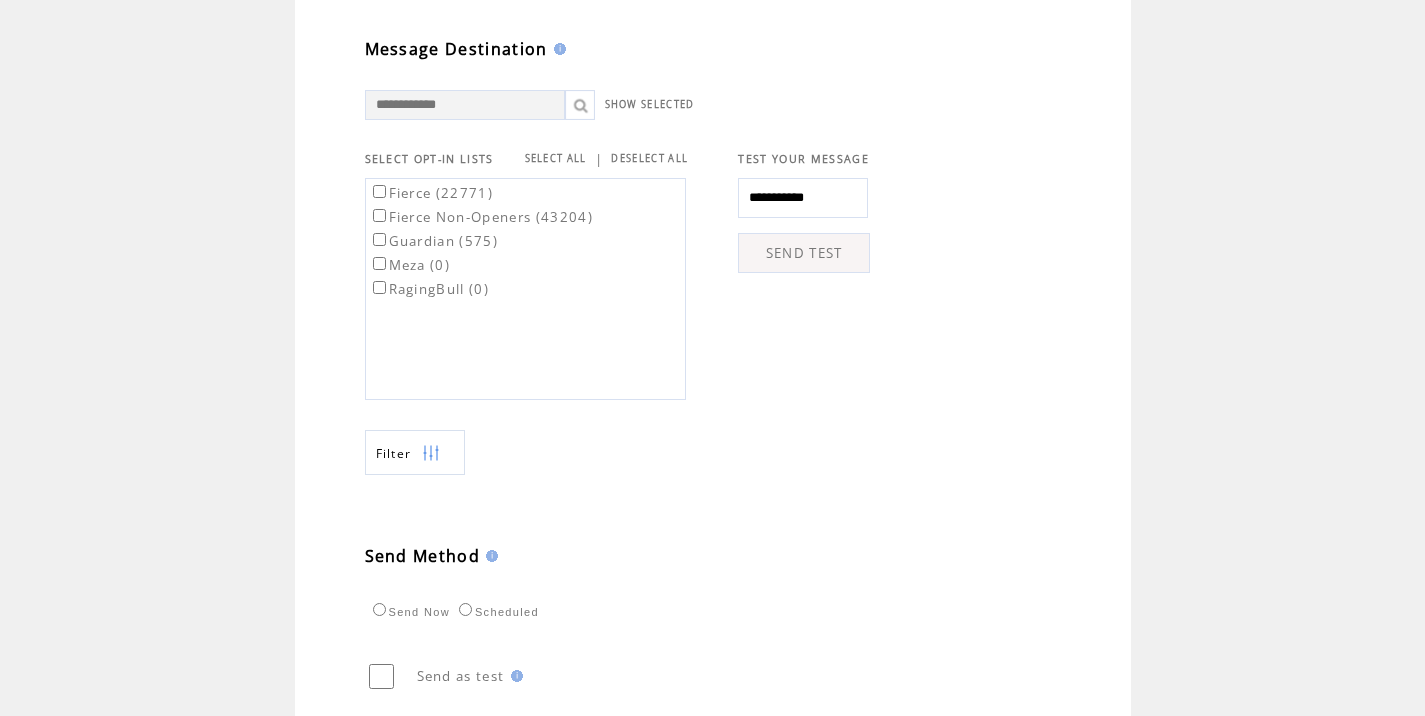 click on "SEND TEST" at bounding box center (804, 253) 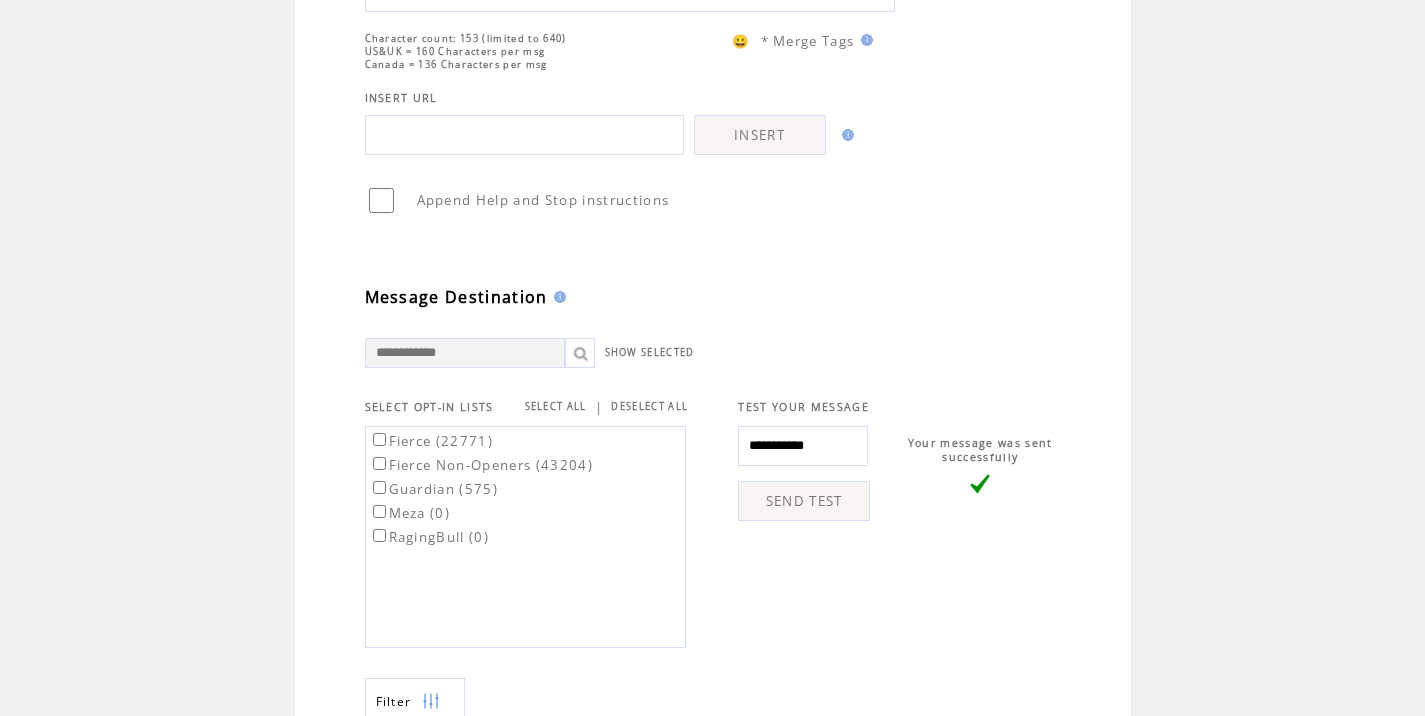 scroll, scrollTop: 392, scrollLeft: 0, axis: vertical 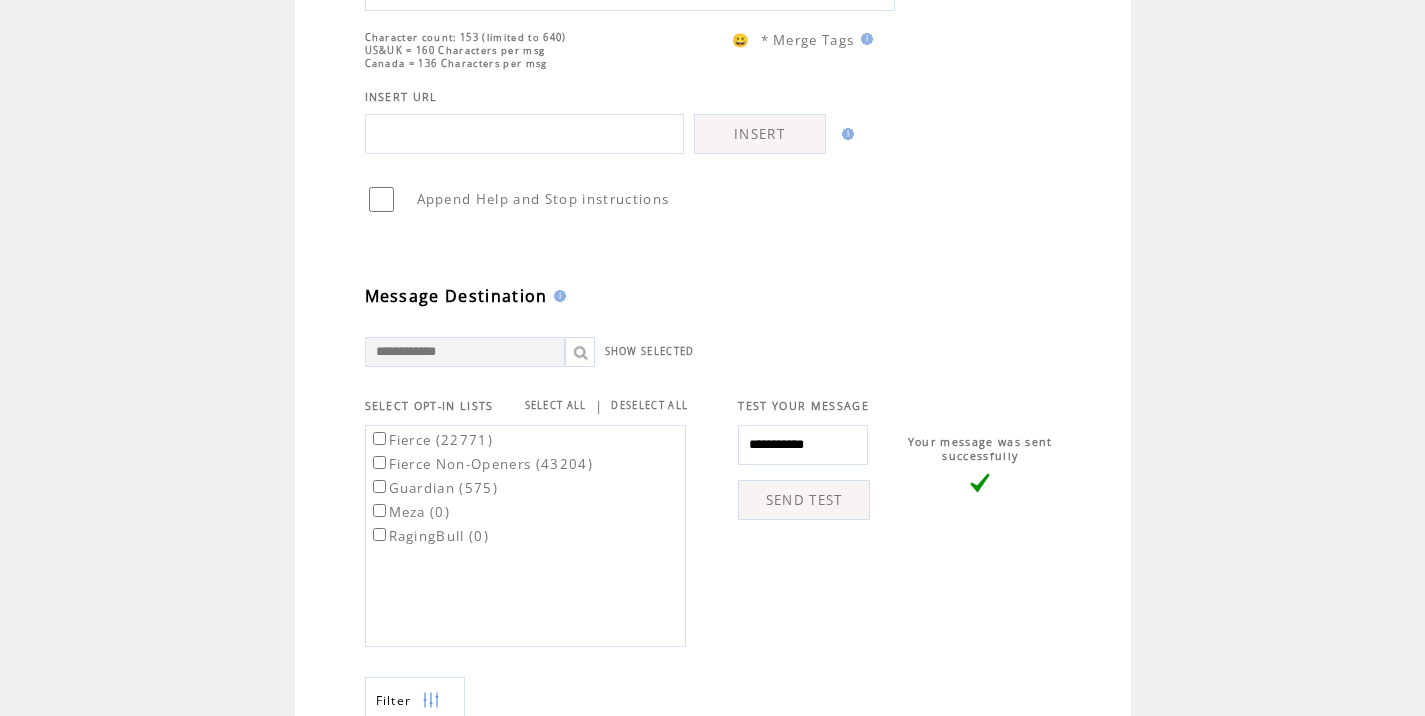 click on "Fierce (22771)" at bounding box center [431, 440] 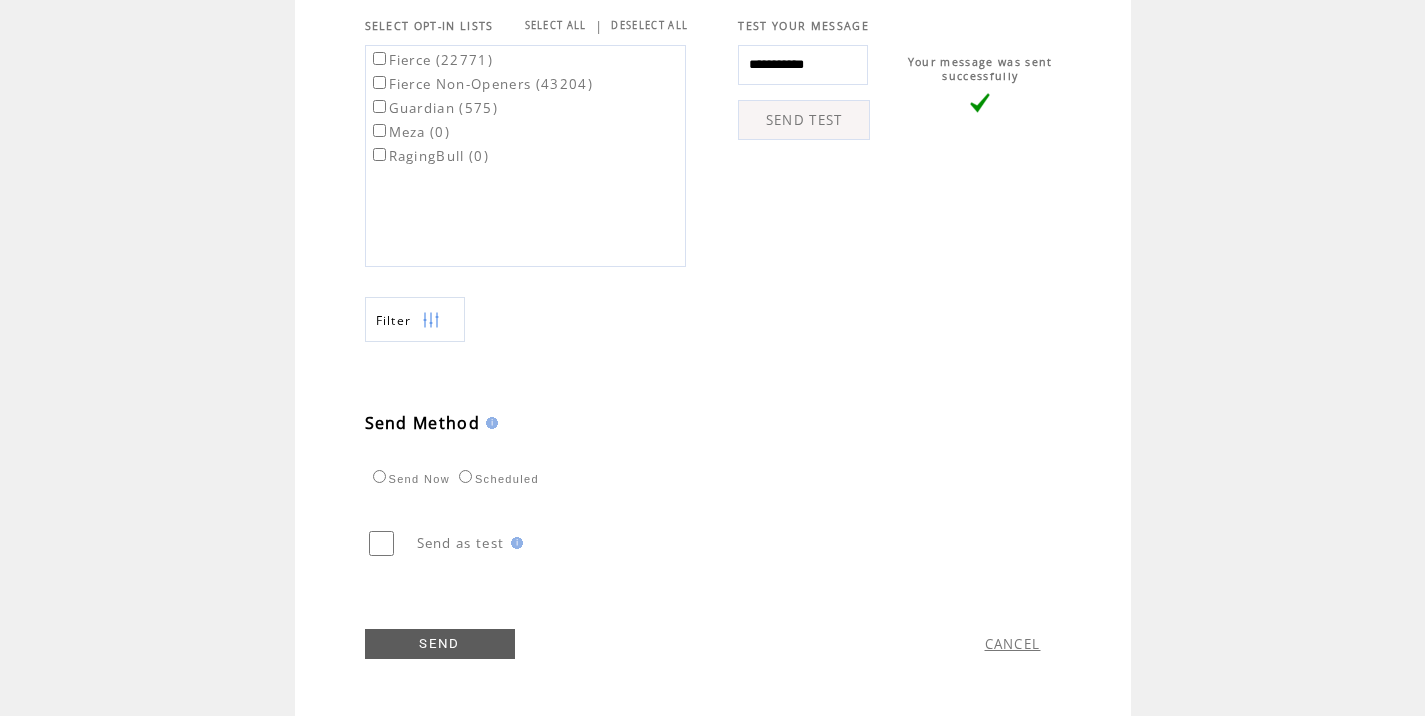 scroll, scrollTop: 774, scrollLeft: 0, axis: vertical 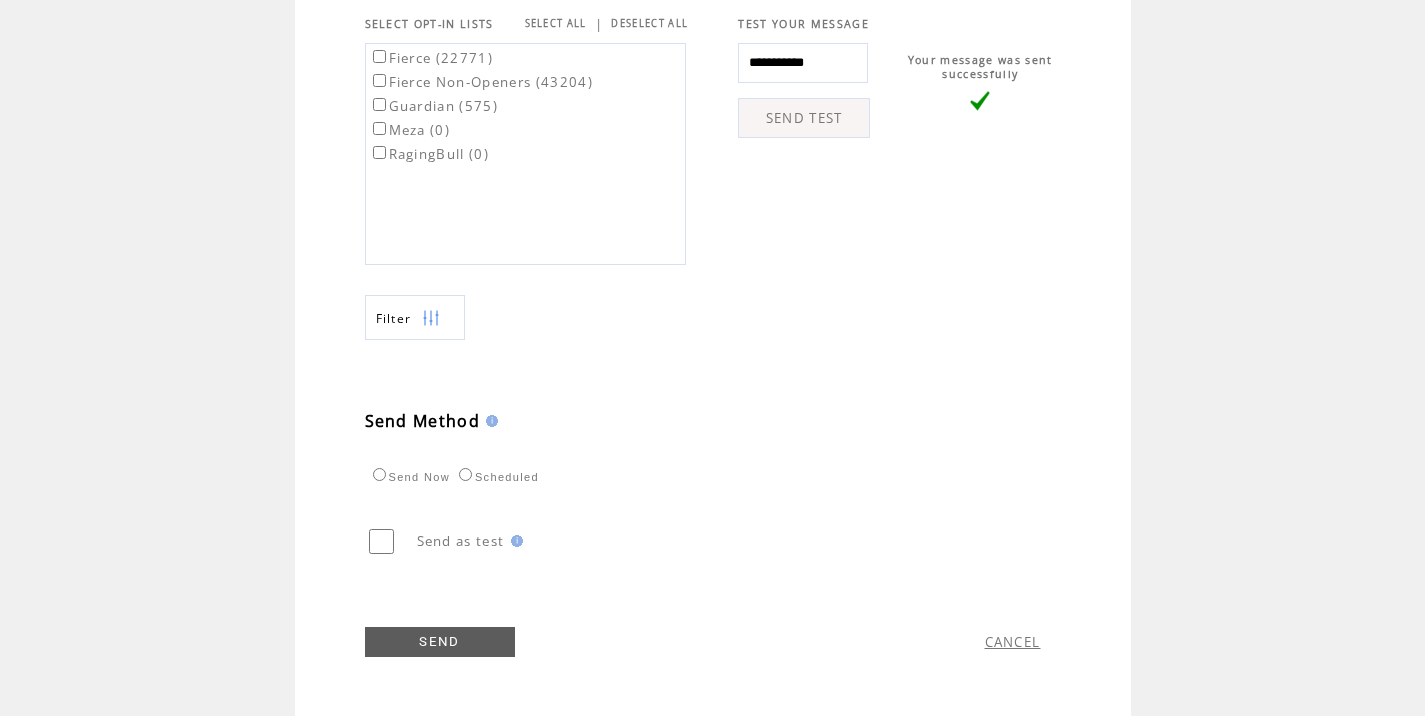 click on "SEND" at bounding box center (440, 642) 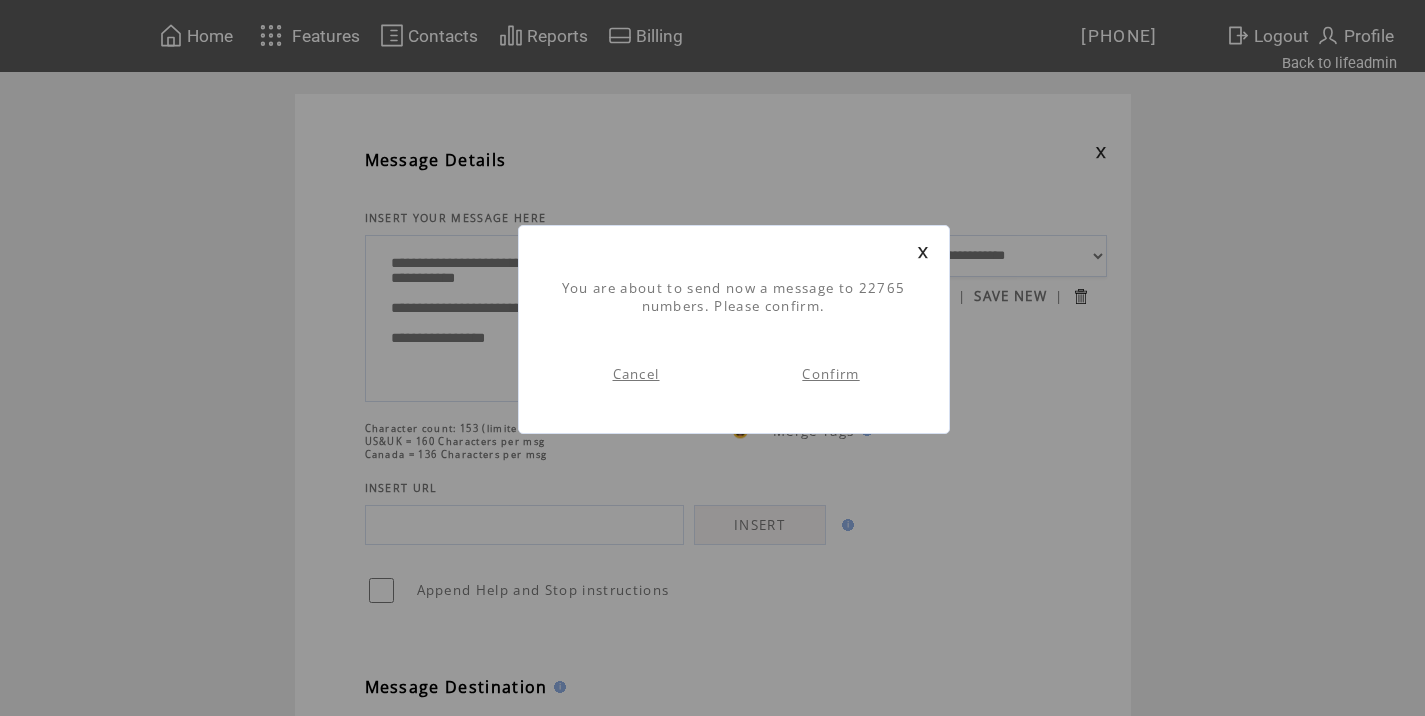 scroll, scrollTop: 1, scrollLeft: 0, axis: vertical 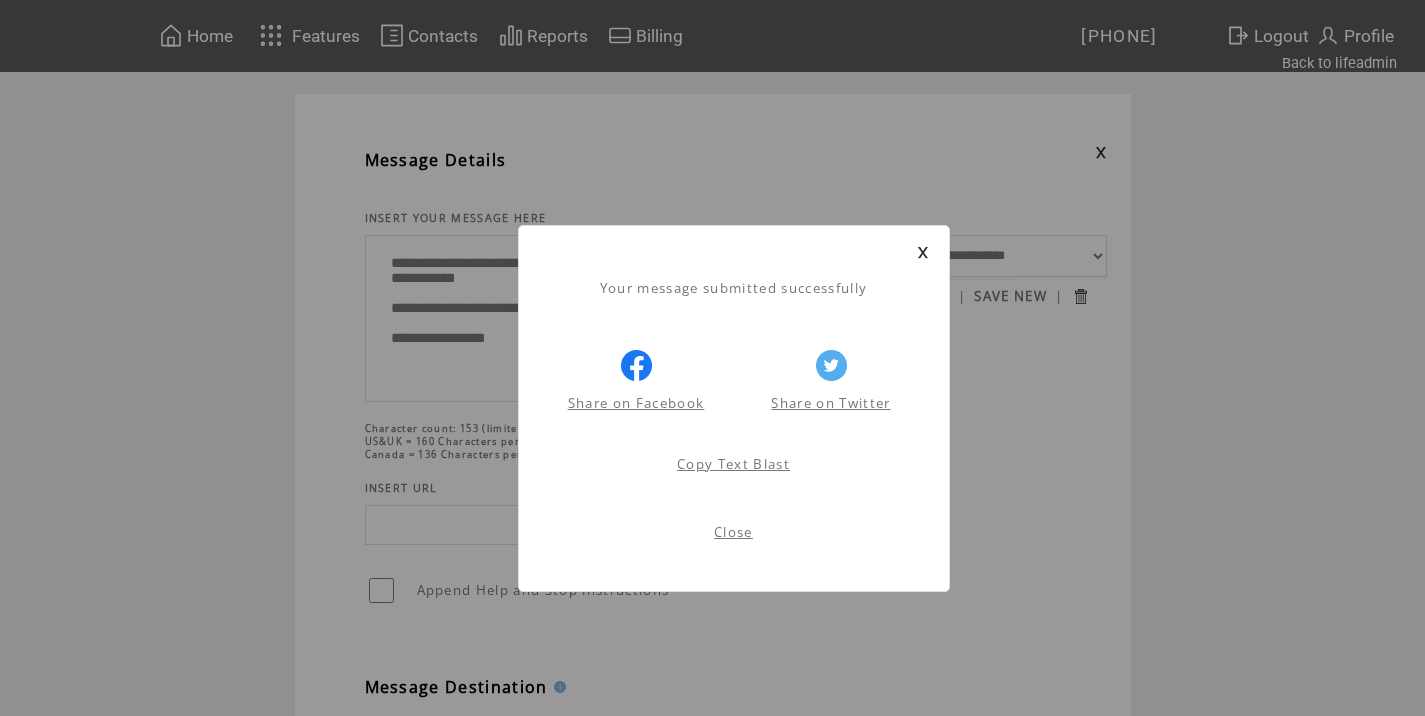 click on "Close" at bounding box center (733, 532) 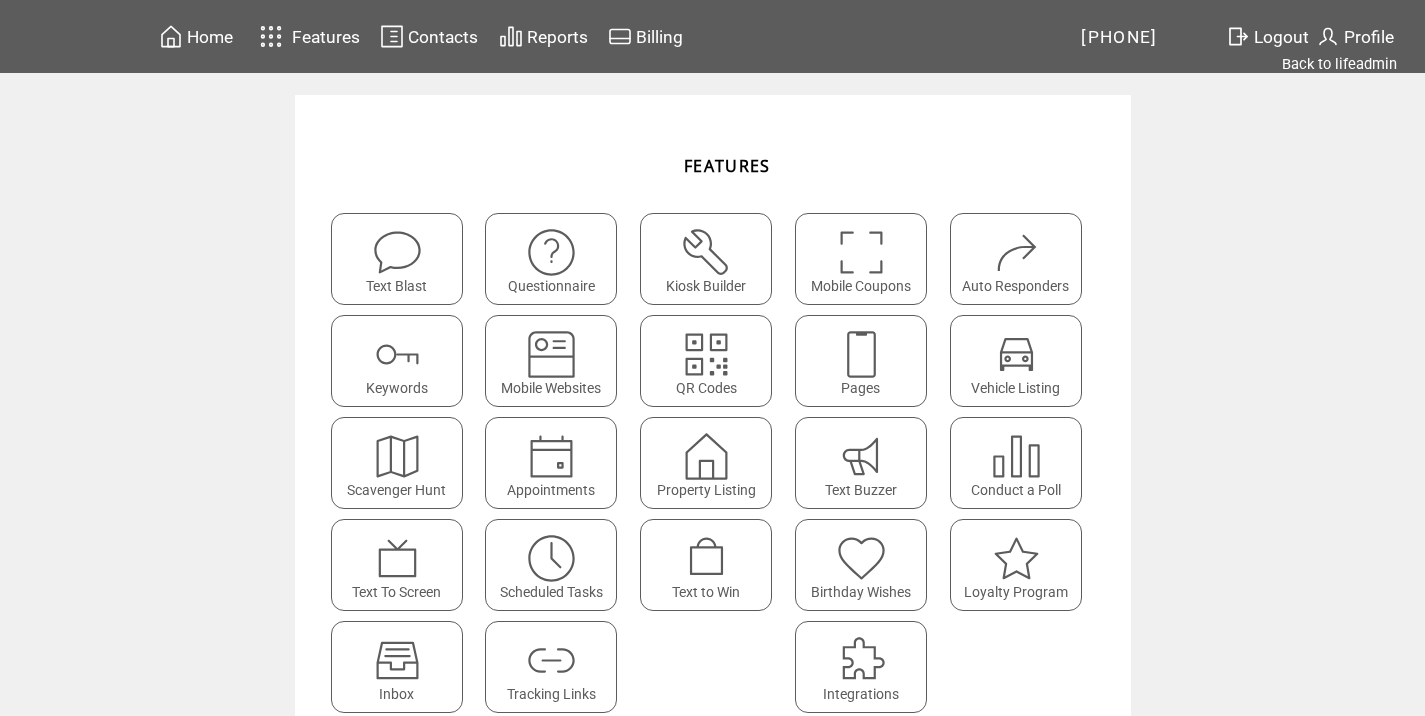 scroll, scrollTop: 0, scrollLeft: 0, axis: both 